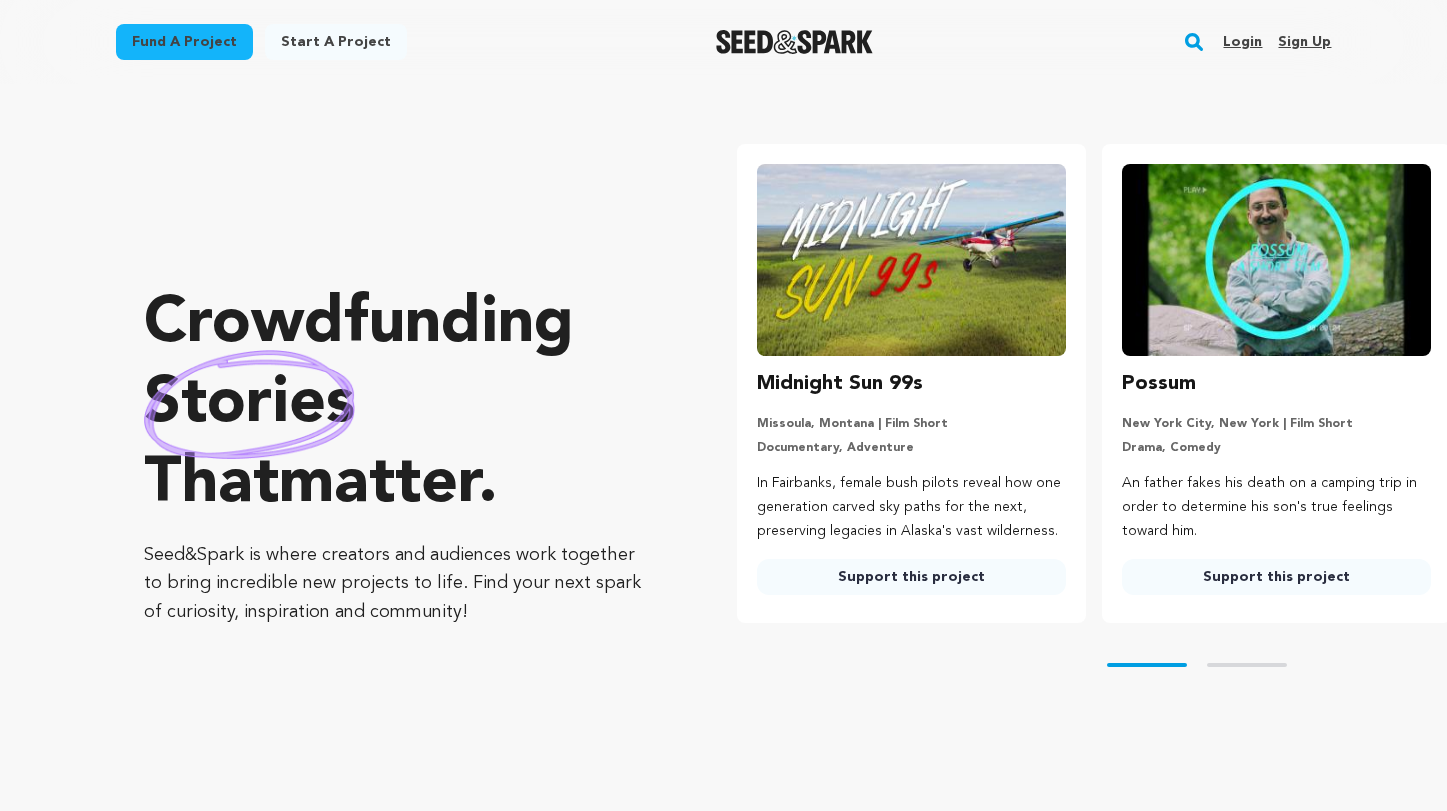 scroll, scrollTop: 0, scrollLeft: 0, axis: both 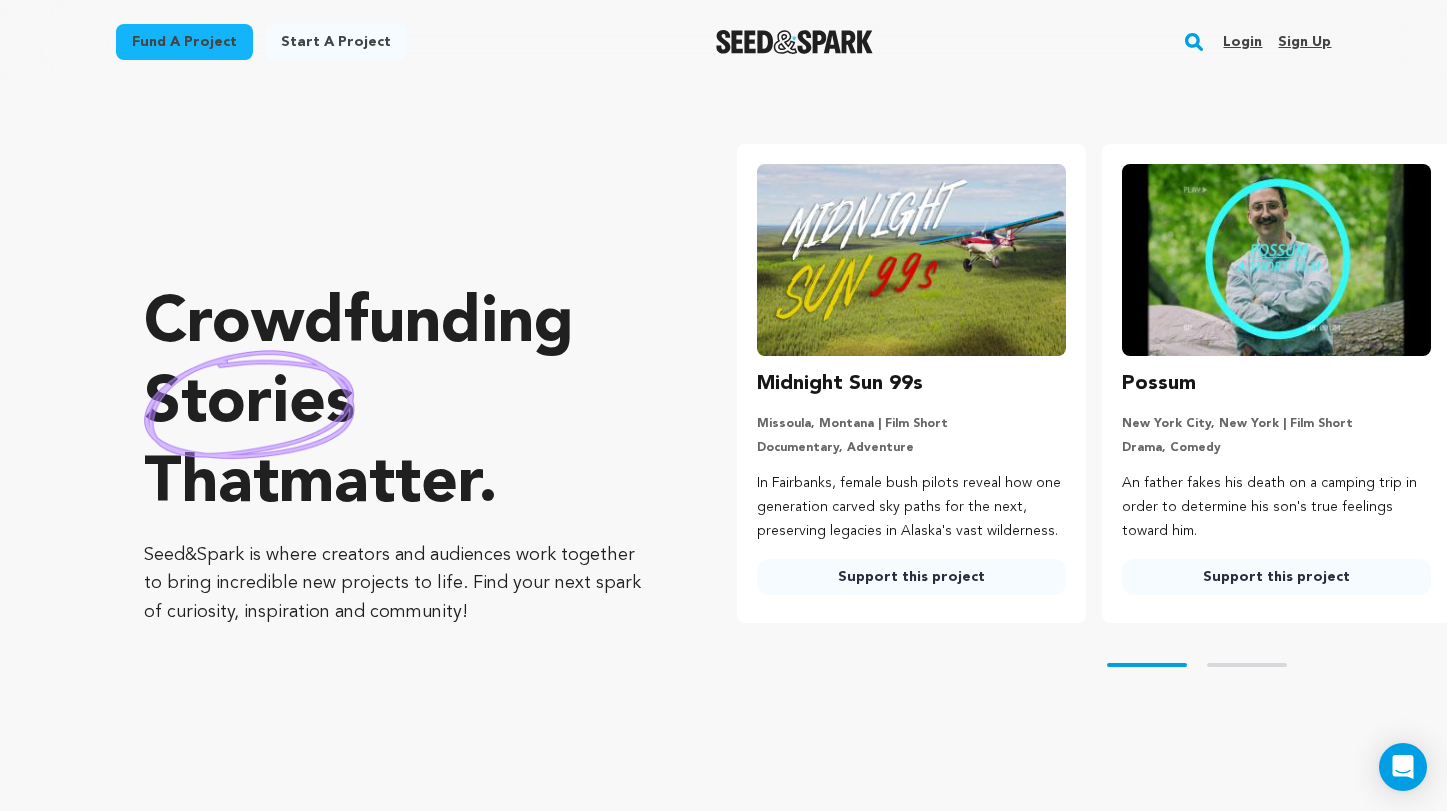 click on "Login" at bounding box center (1242, 42) 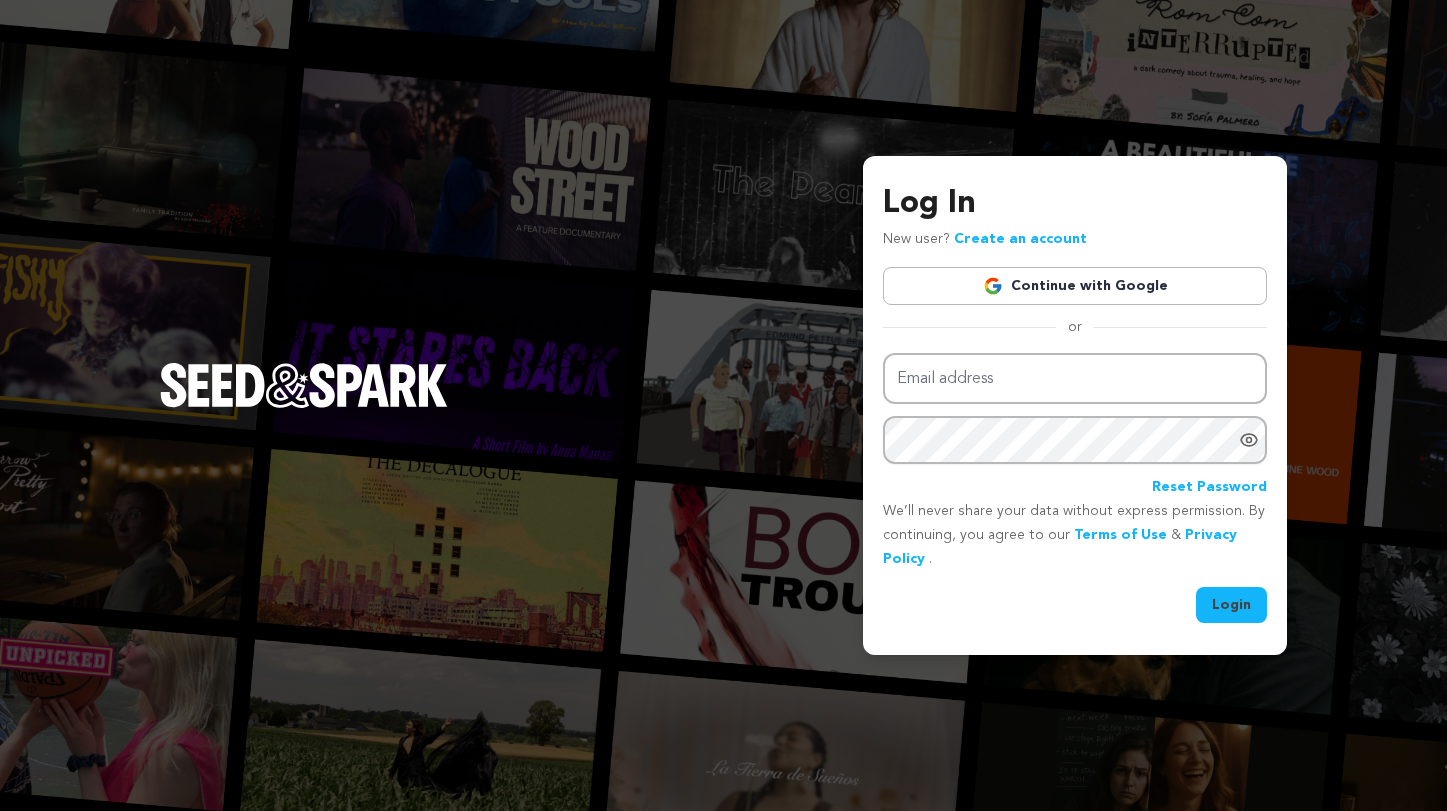 scroll, scrollTop: 0, scrollLeft: 0, axis: both 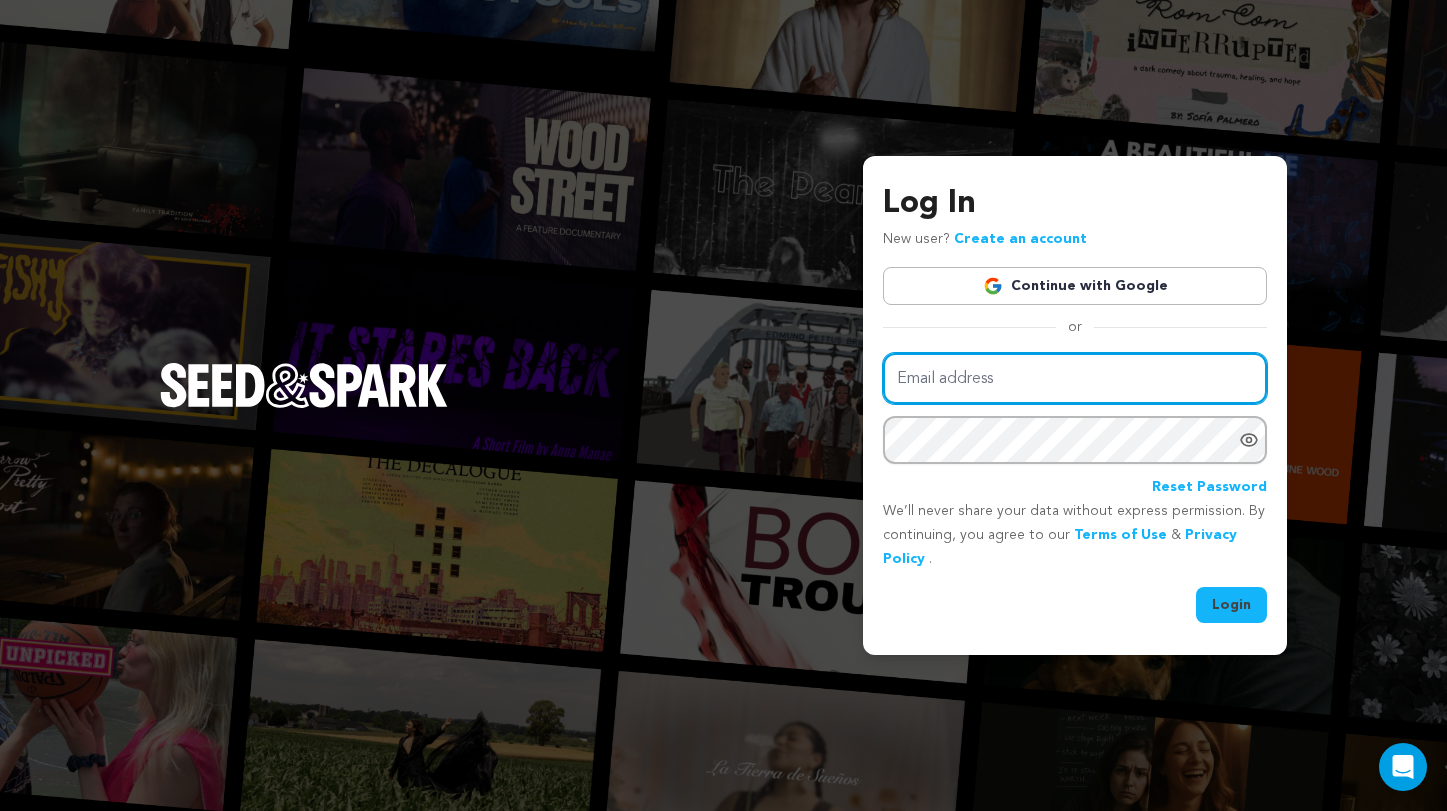 type on "luisabott@icloud.com" 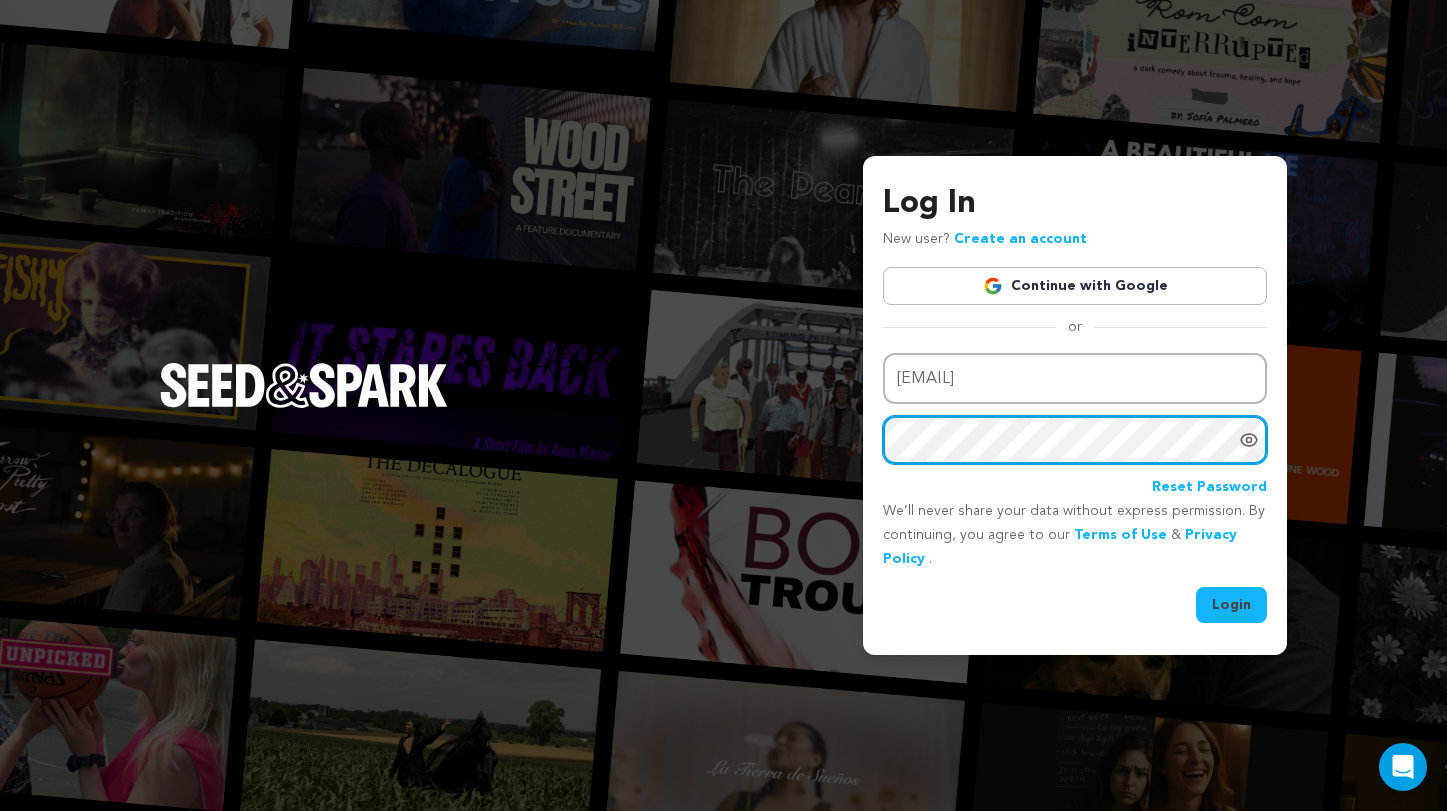 click on "Login" at bounding box center (1231, 605) 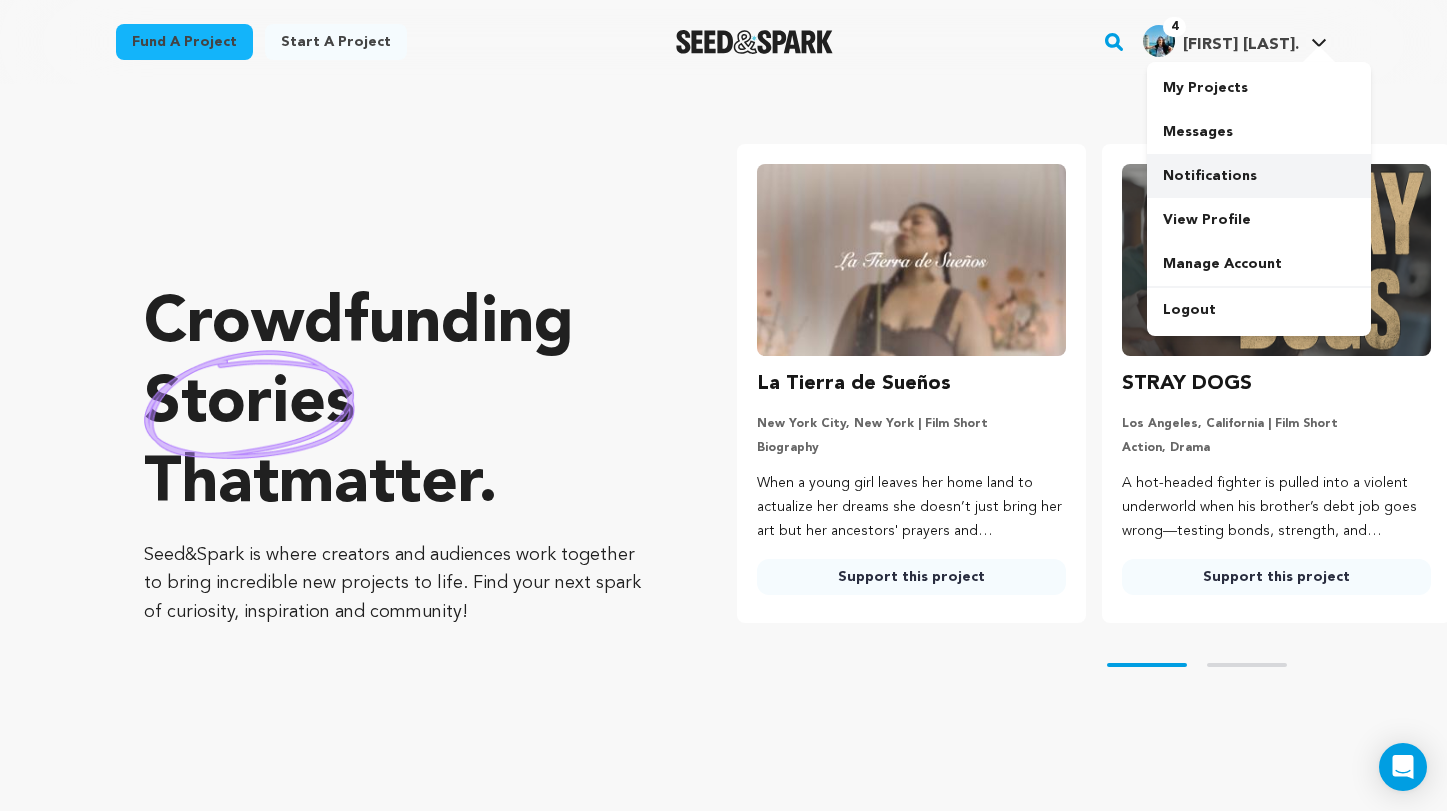scroll, scrollTop: 0, scrollLeft: 0, axis: both 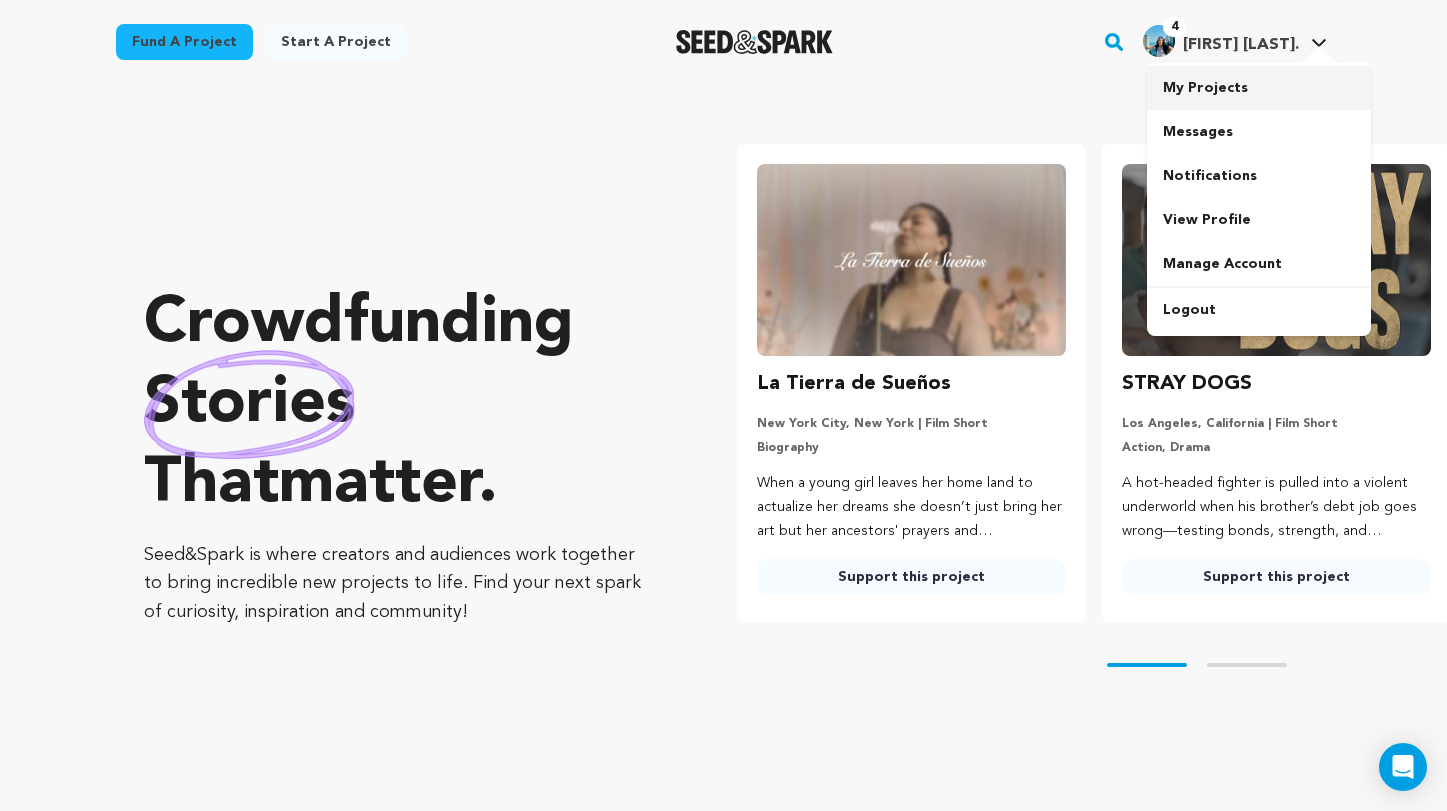 click on "My Projects" at bounding box center [1259, 88] 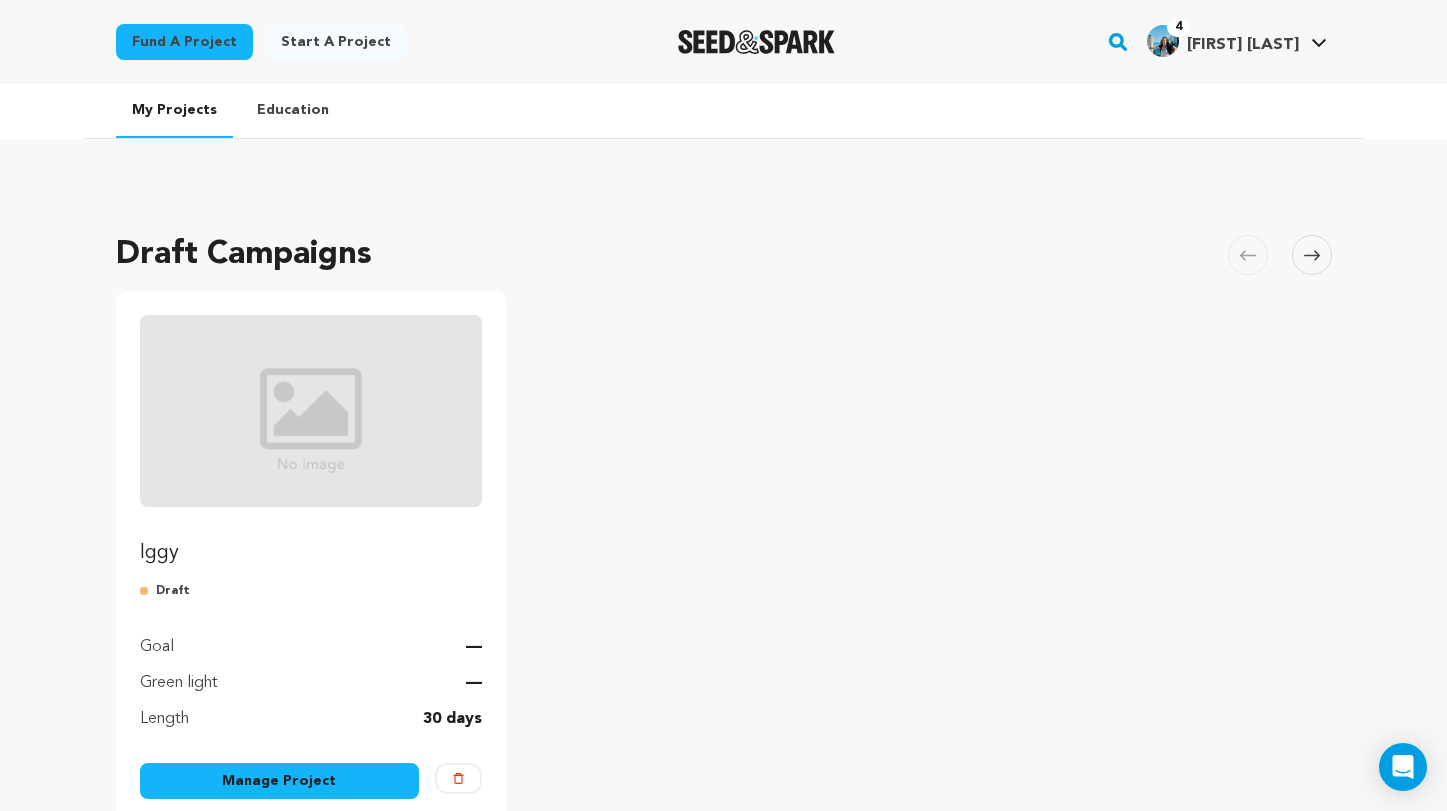 scroll, scrollTop: 0, scrollLeft: 0, axis: both 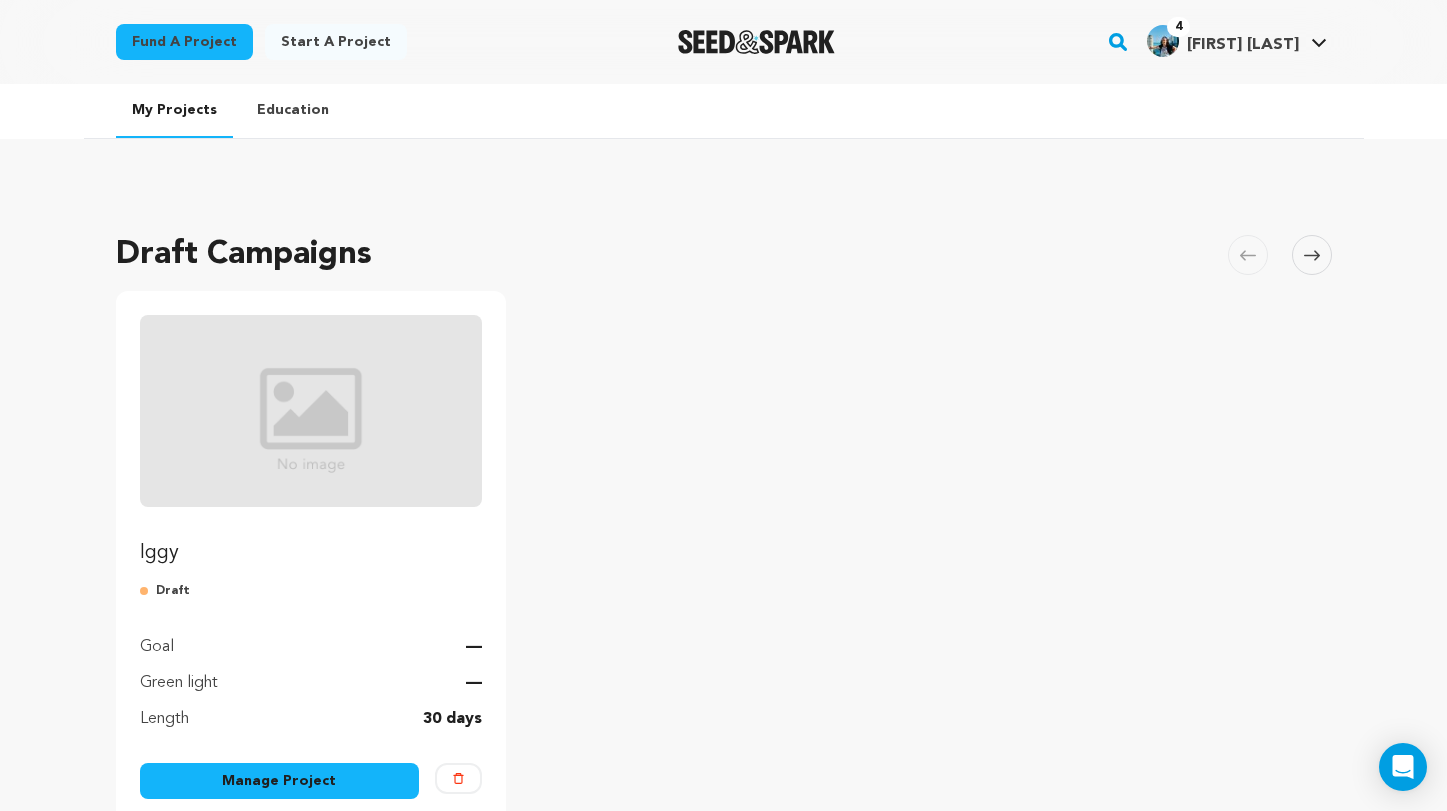 click on "Manage Project" at bounding box center [280, 781] 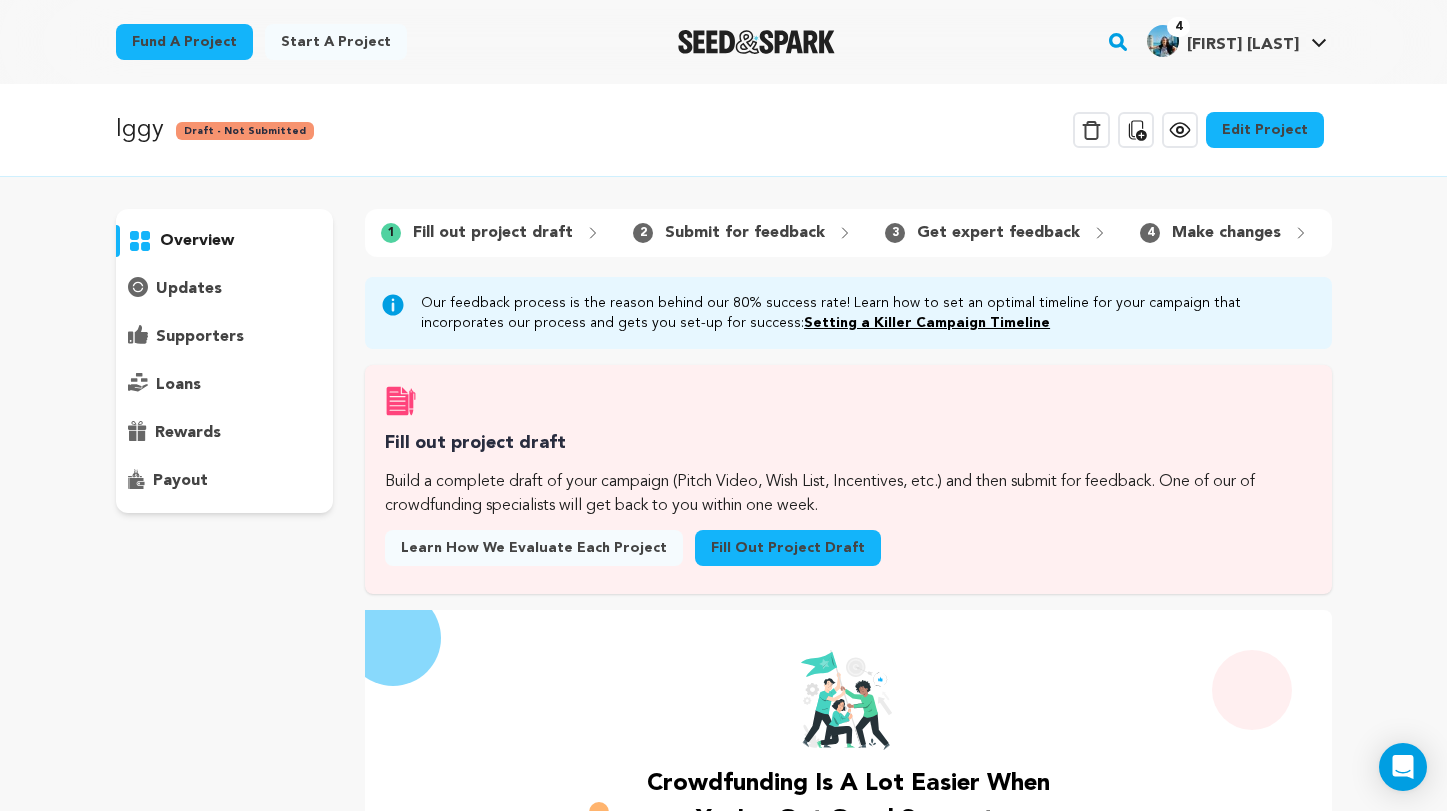 scroll, scrollTop: 0, scrollLeft: 0, axis: both 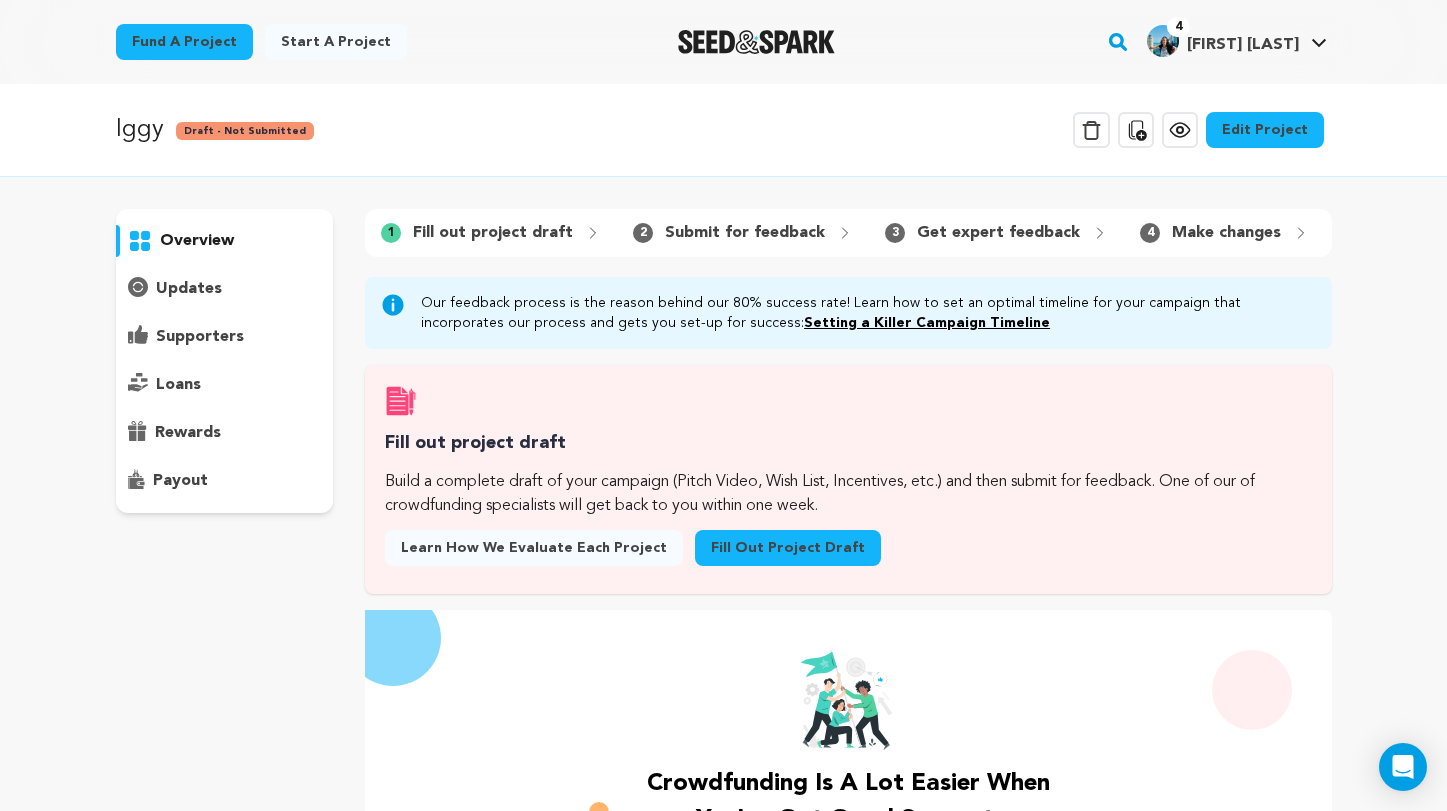 click on "Edit Project" at bounding box center [1265, 130] 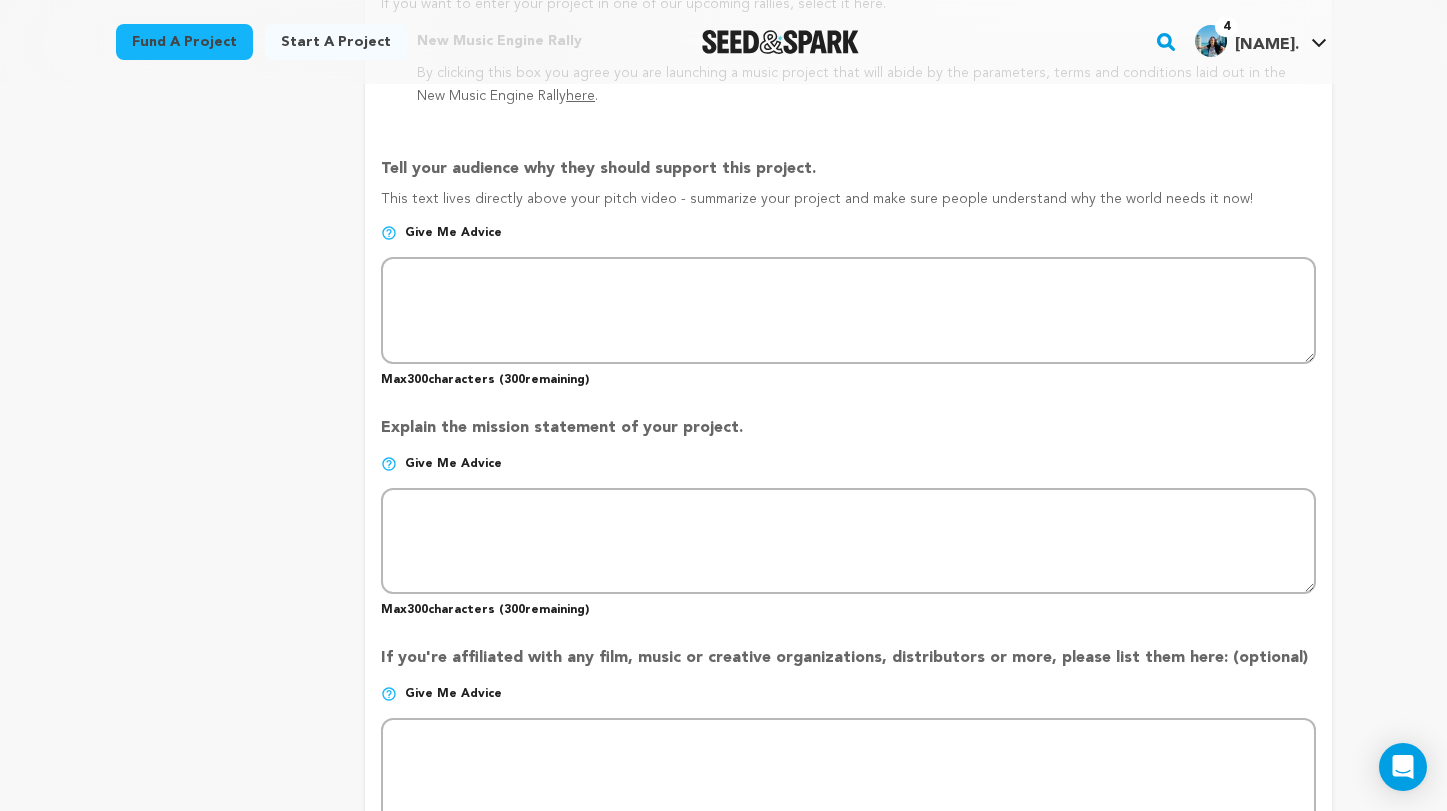 scroll, scrollTop: 1228, scrollLeft: 0, axis: vertical 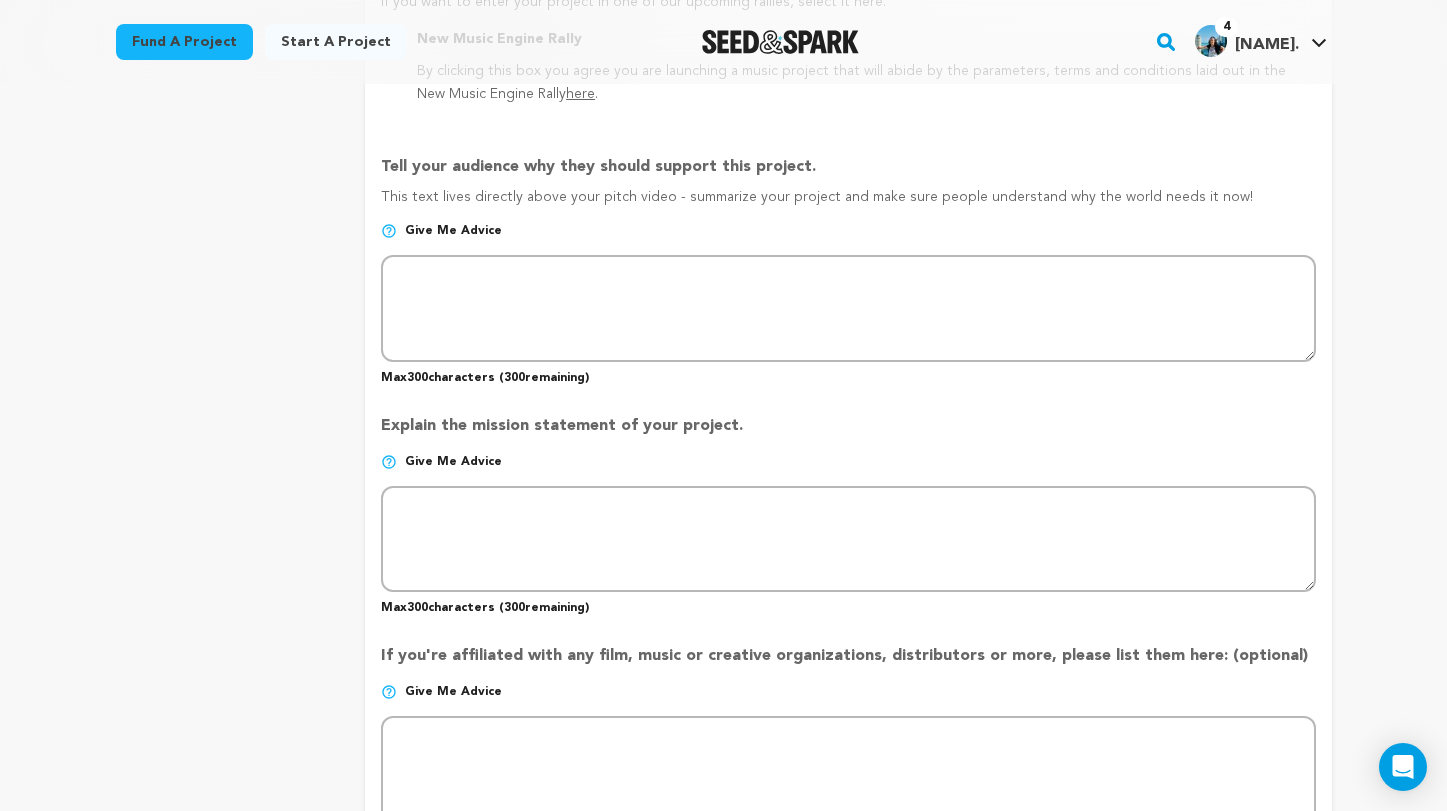 drag, startPoint x: 813, startPoint y: 156, endPoint x: 371, endPoint y: 158, distance: 442.00452 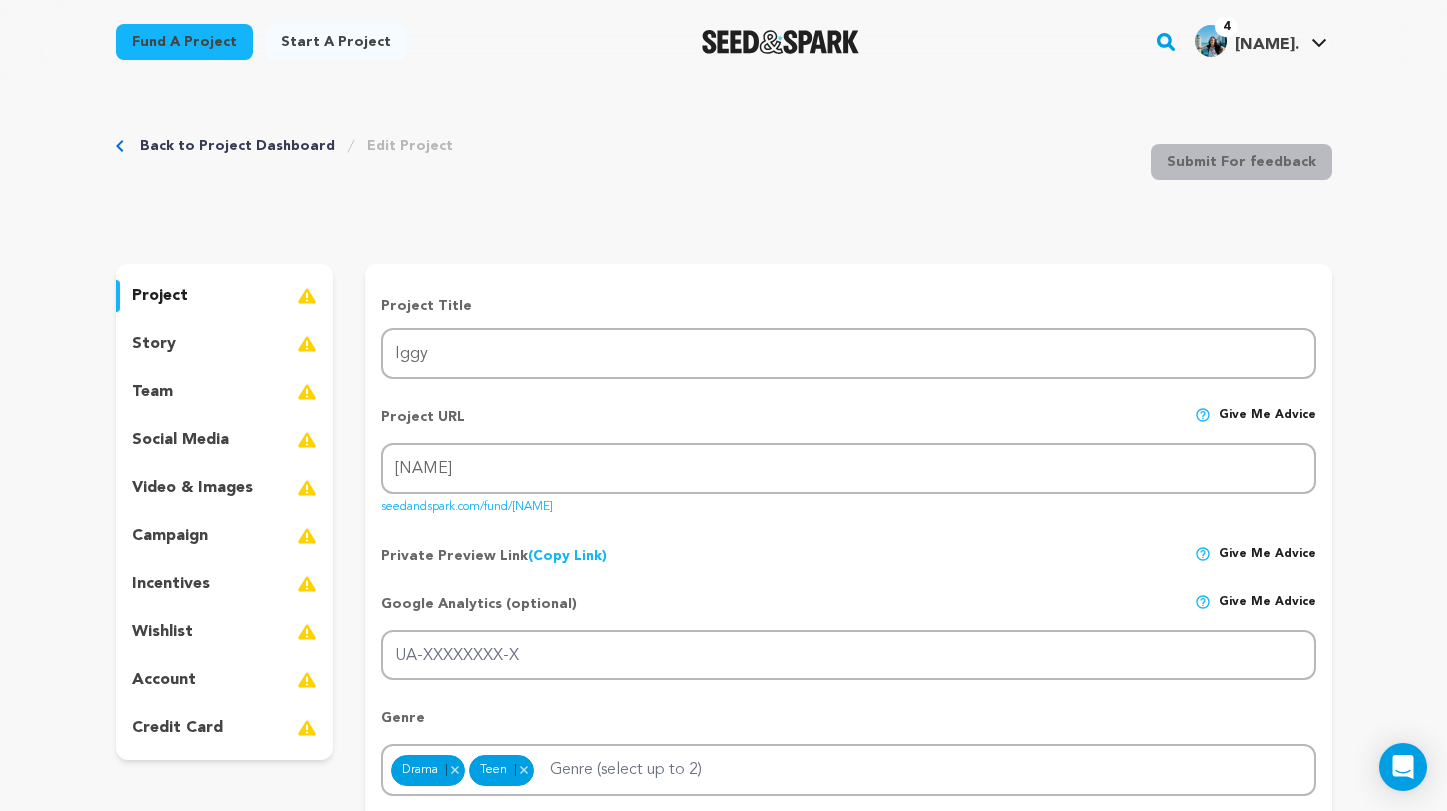 scroll, scrollTop: 0, scrollLeft: 0, axis: both 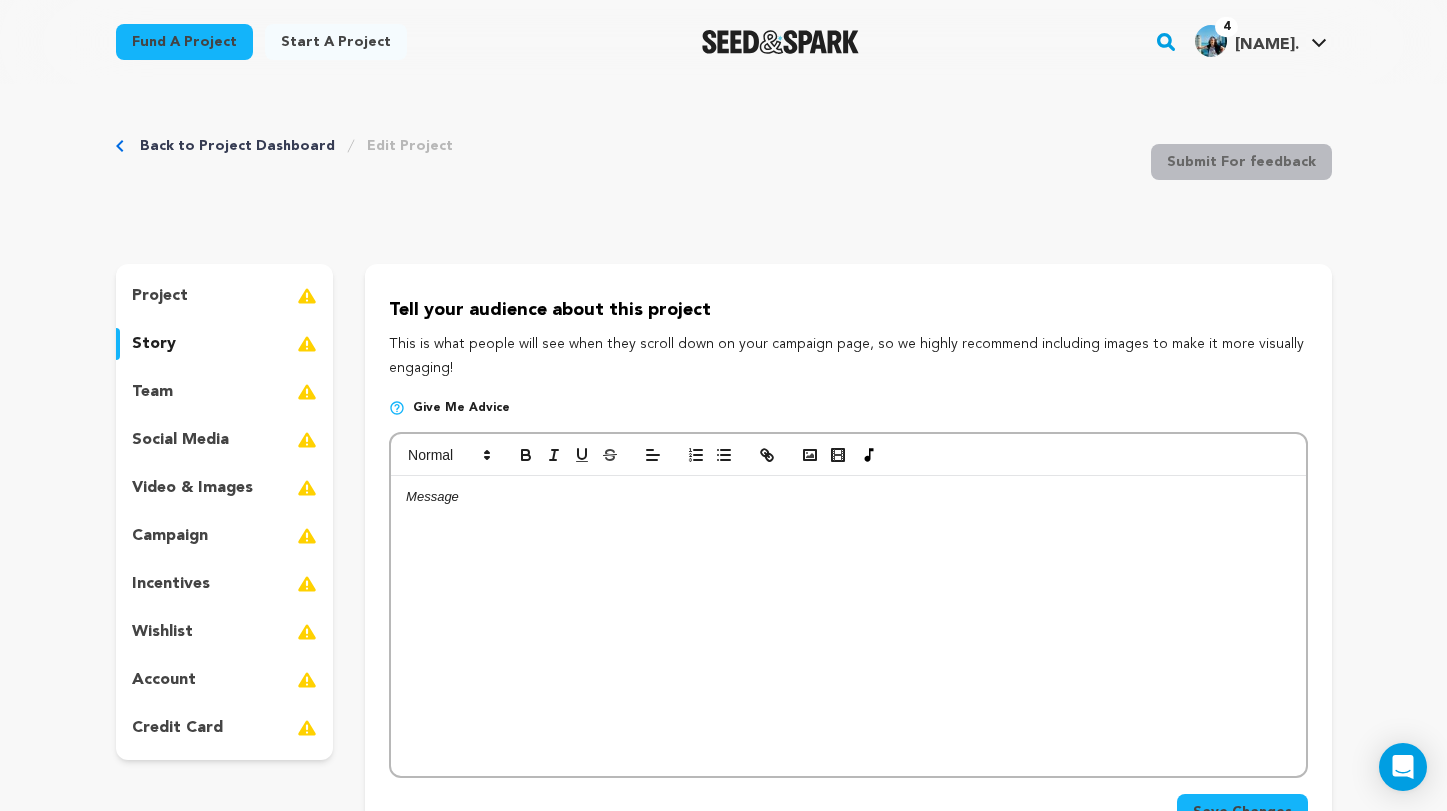 drag, startPoint x: 713, startPoint y: 302, endPoint x: 365, endPoint y: 293, distance: 348.11636 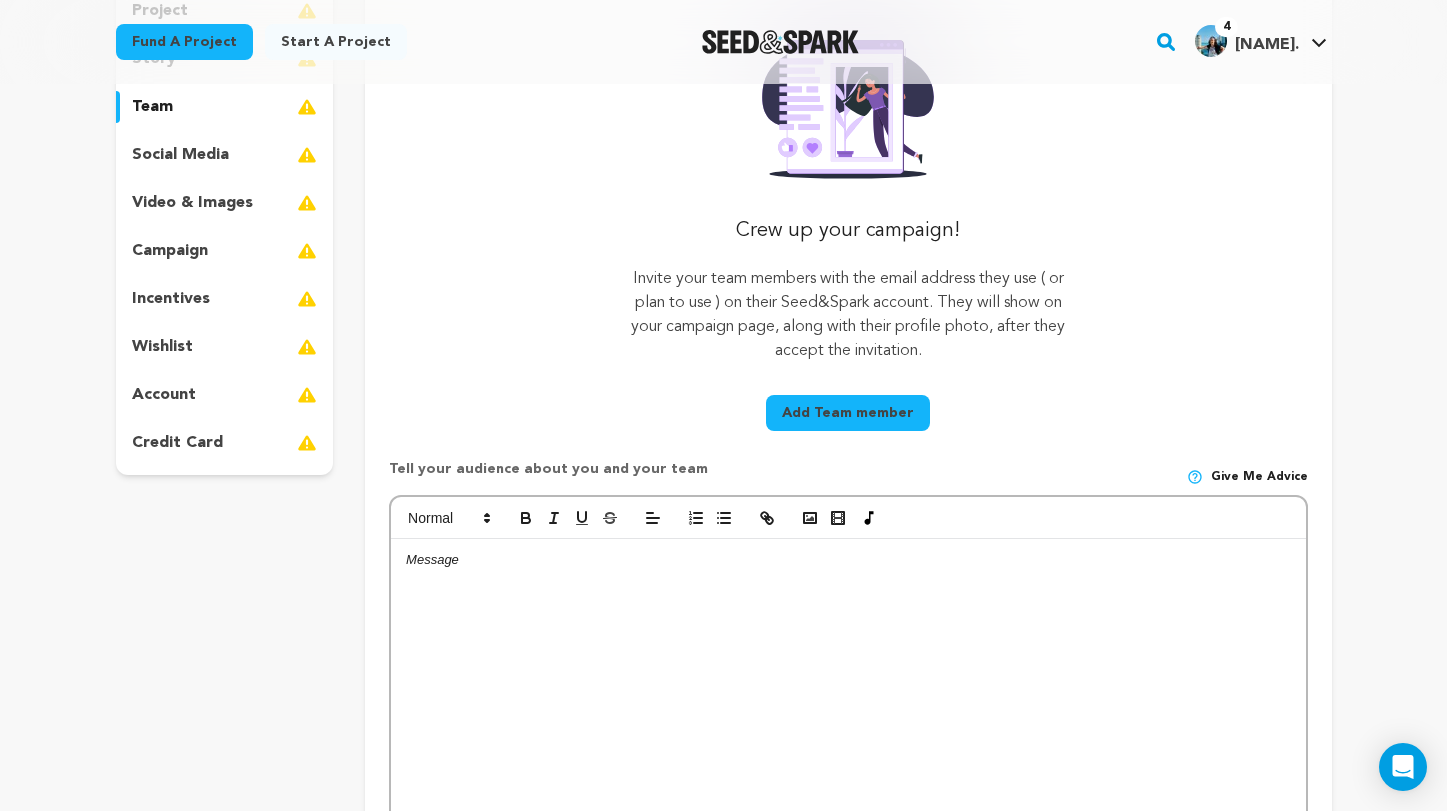 scroll, scrollTop: 290, scrollLeft: 0, axis: vertical 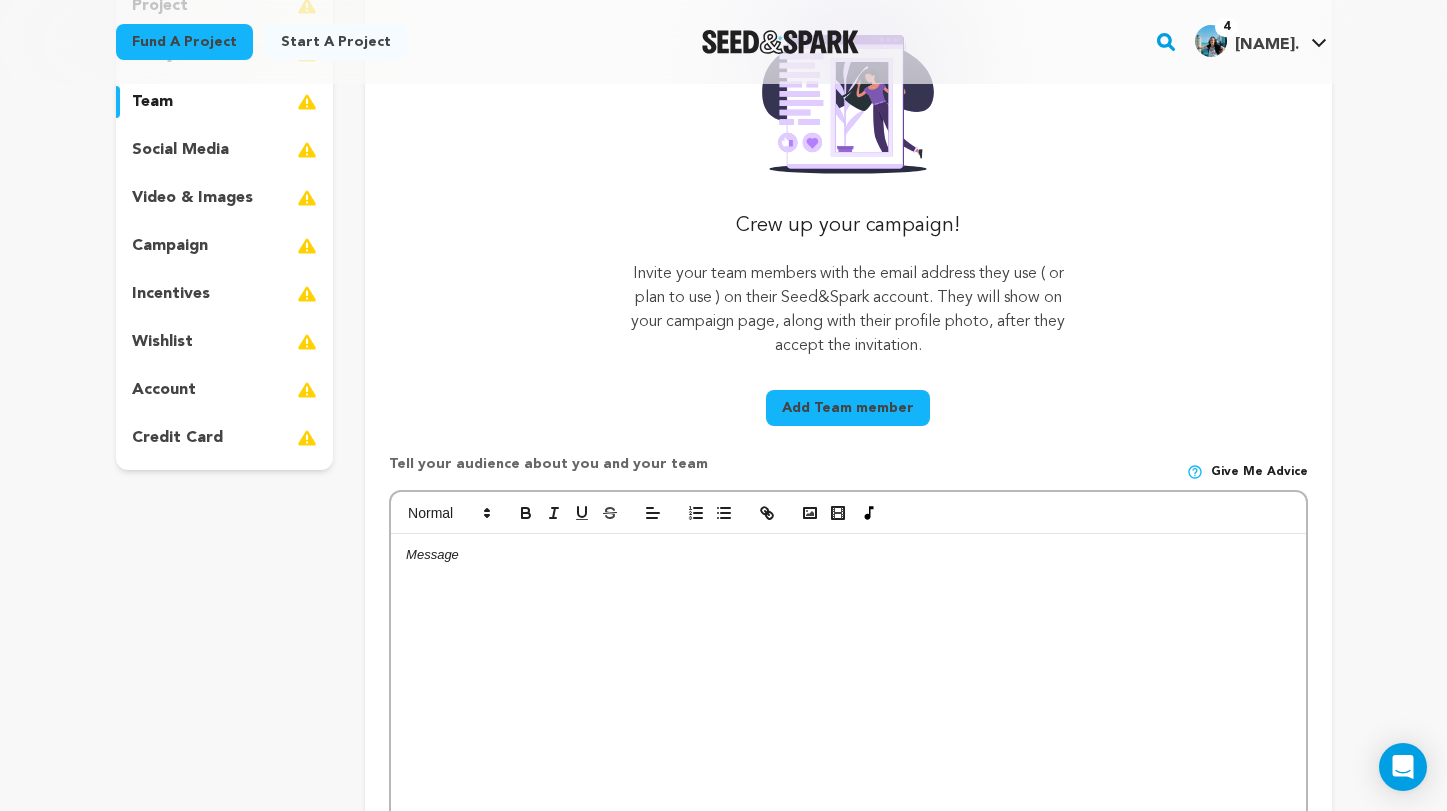 drag, startPoint x: 740, startPoint y: 218, endPoint x: 720, endPoint y: 481, distance: 263.75937 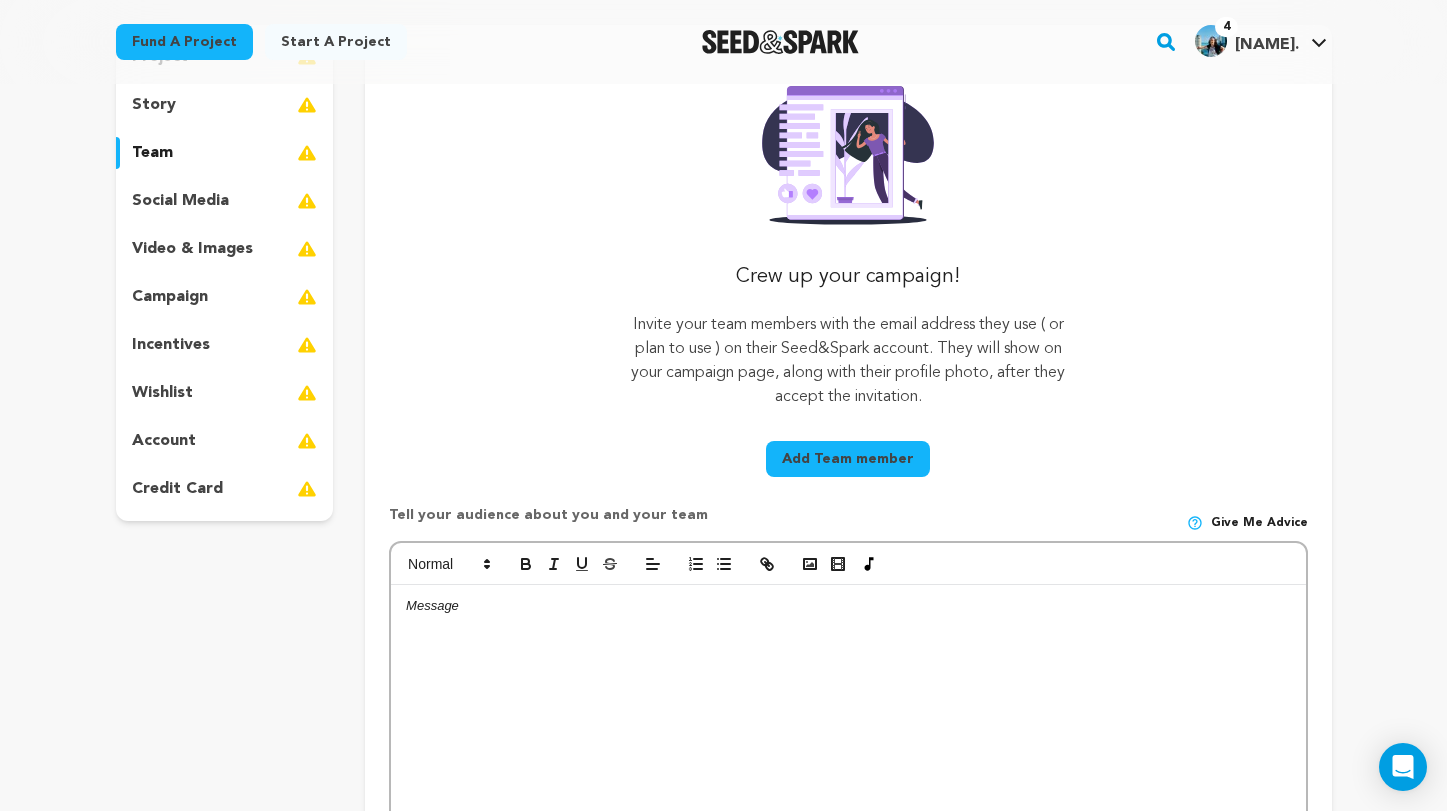 scroll, scrollTop: 229, scrollLeft: 0, axis: vertical 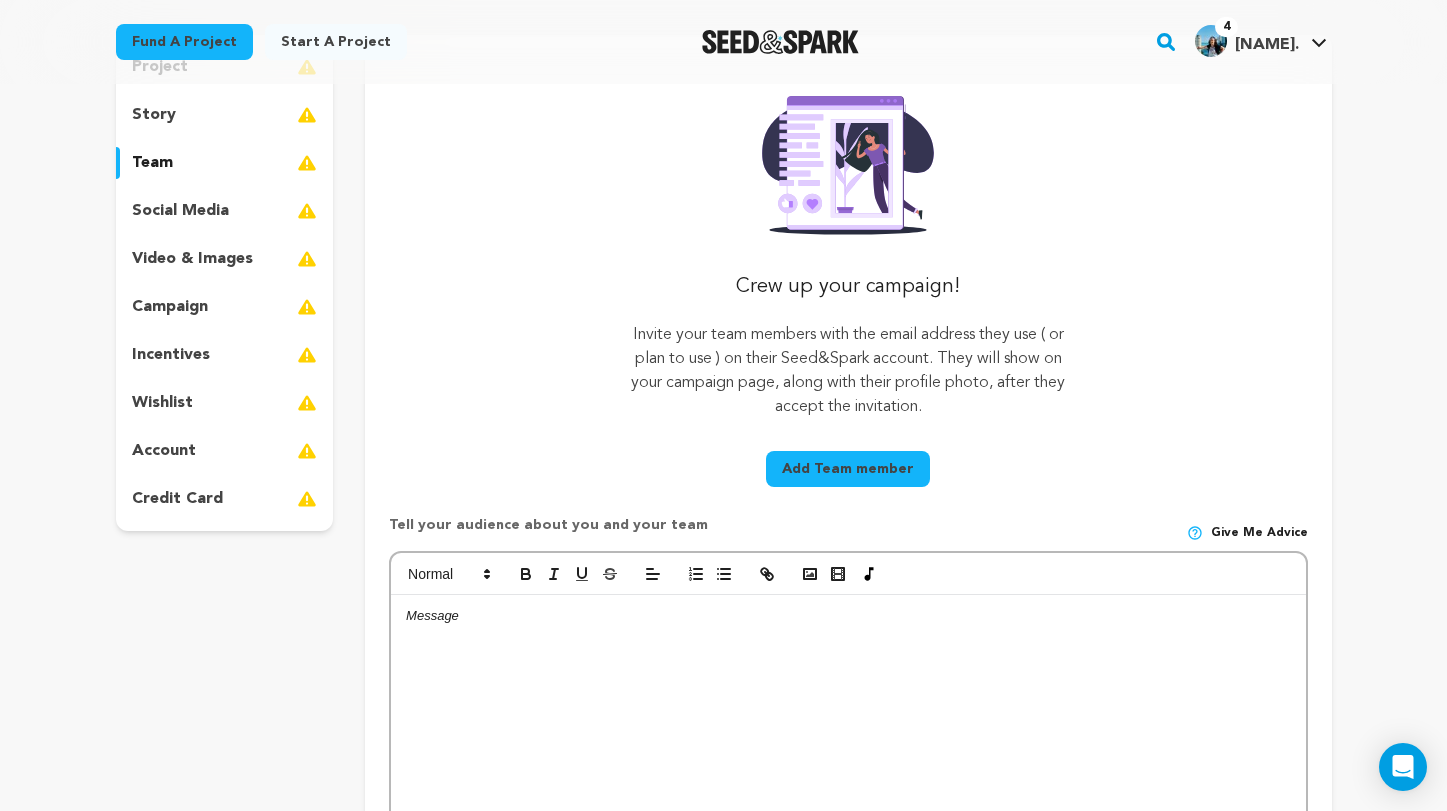 click on "social media" at bounding box center (225, 211) 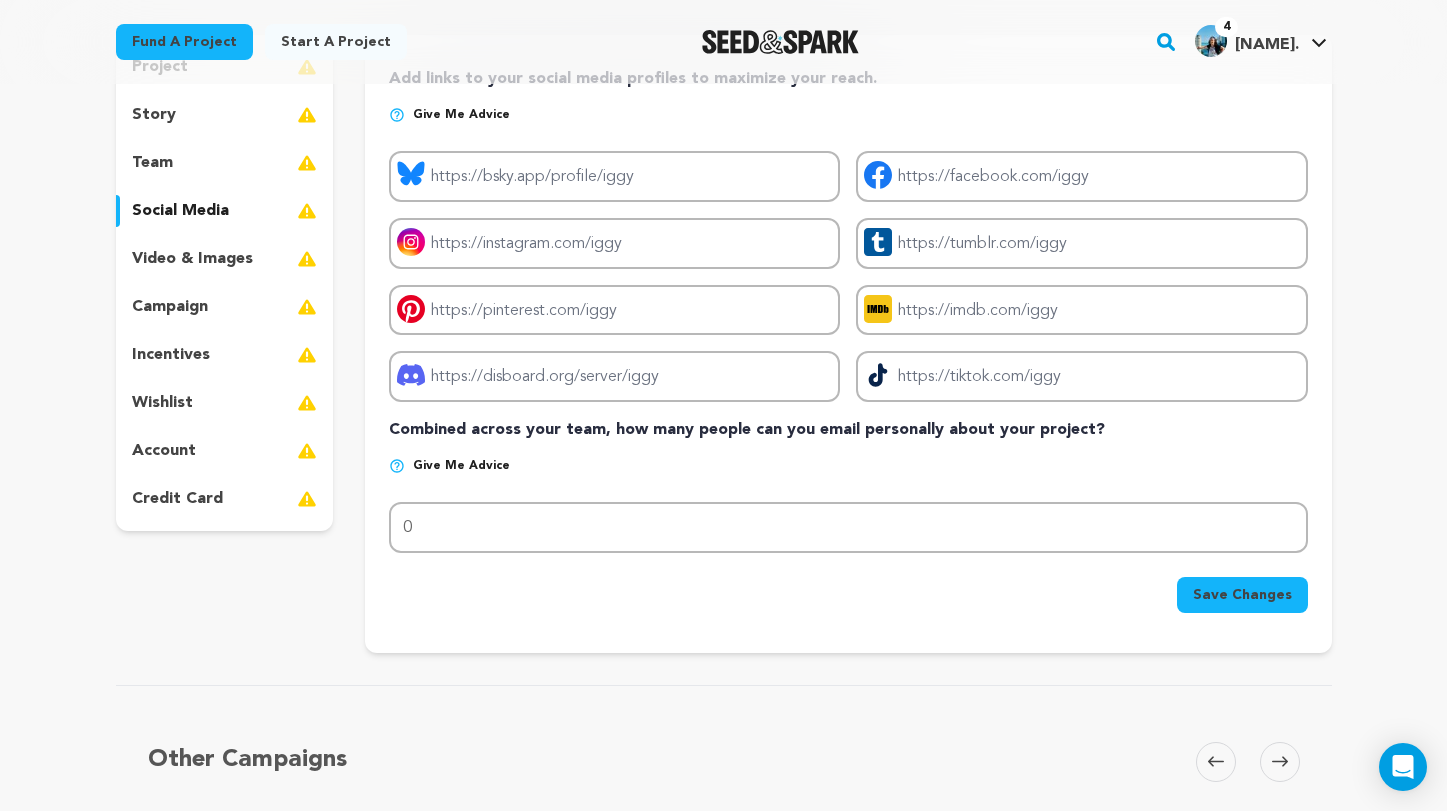 click on "video & images" at bounding box center [192, 259] 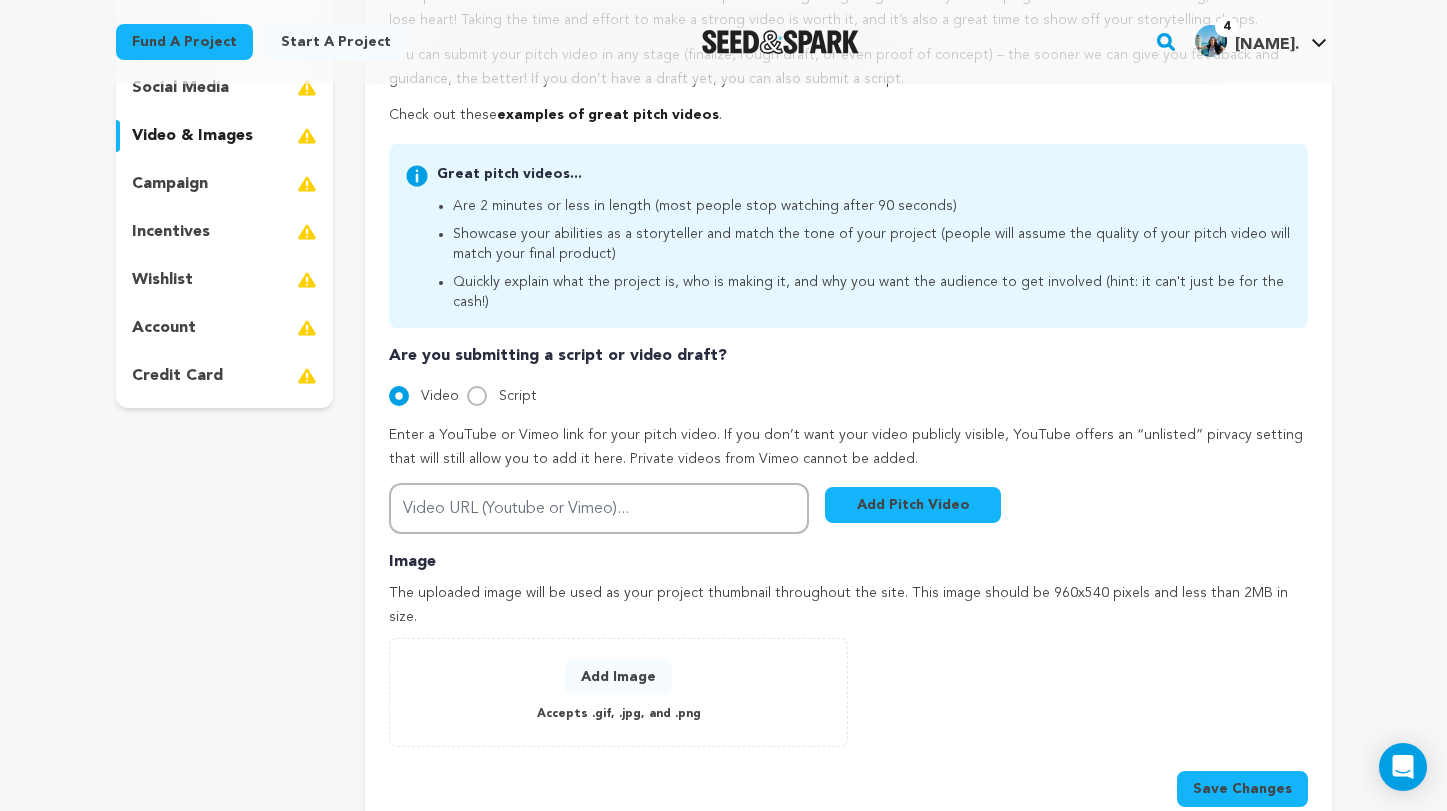 scroll, scrollTop: 362, scrollLeft: 0, axis: vertical 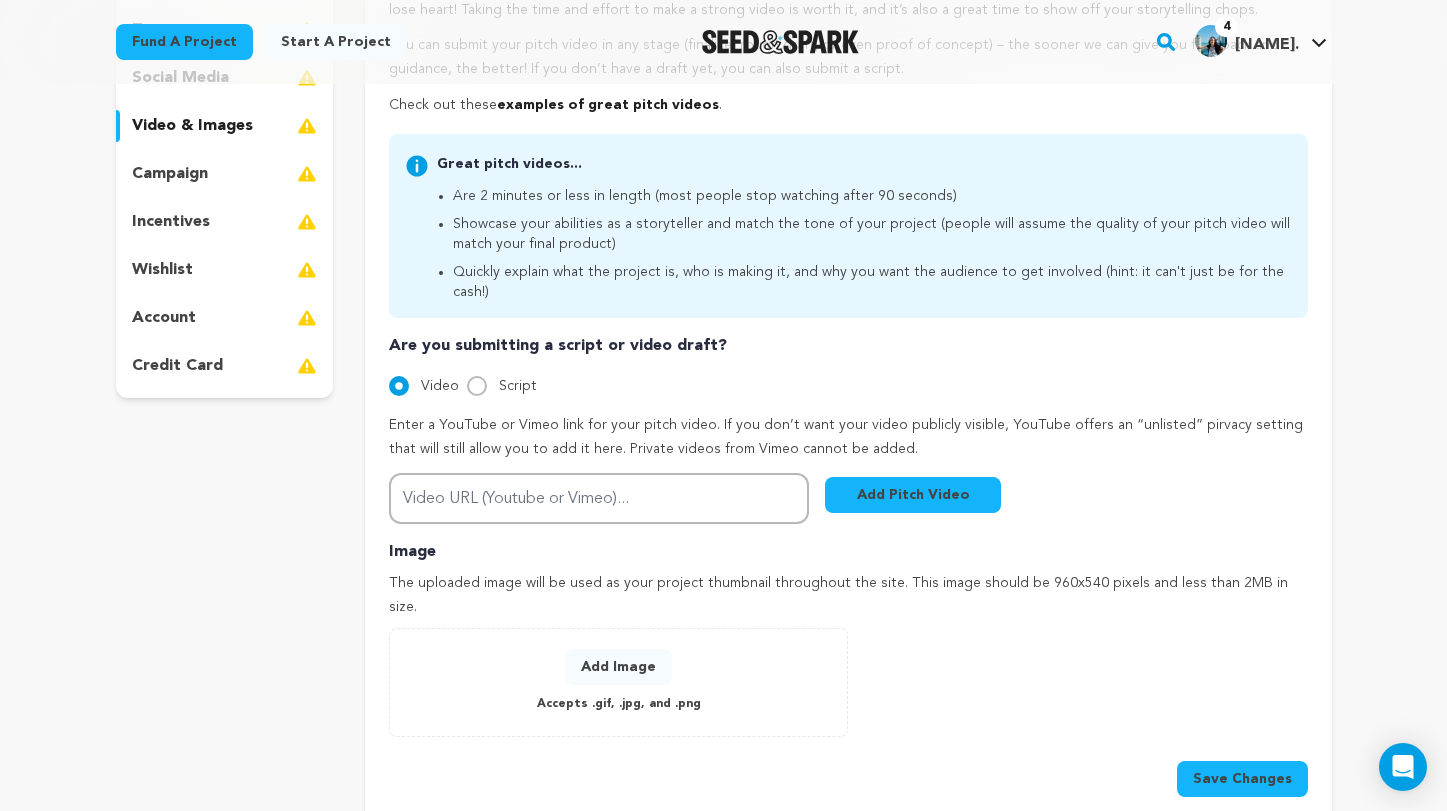 click on "campaign" at bounding box center [225, 174] 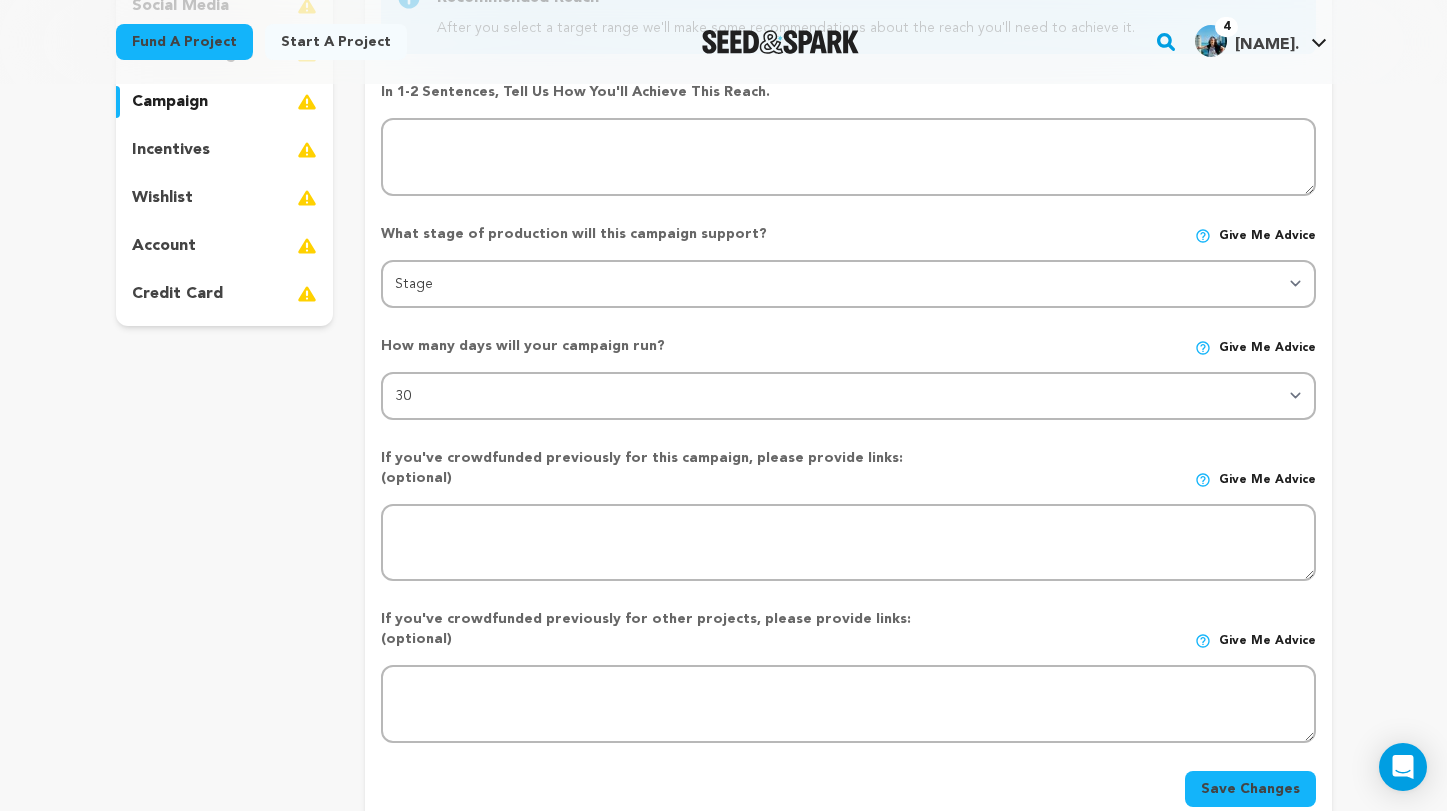 scroll, scrollTop: 435, scrollLeft: 0, axis: vertical 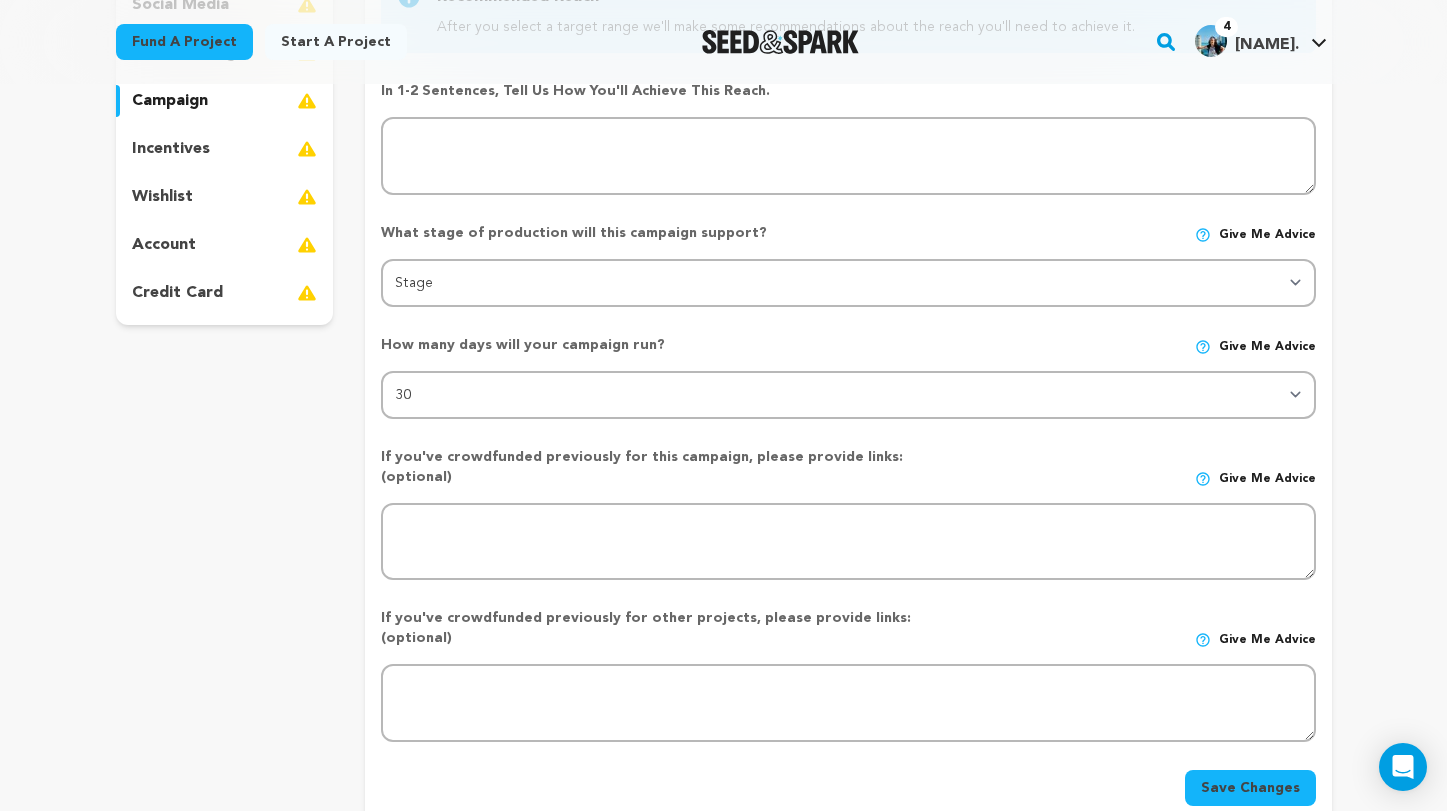 click on "incentives" at bounding box center [225, 149] 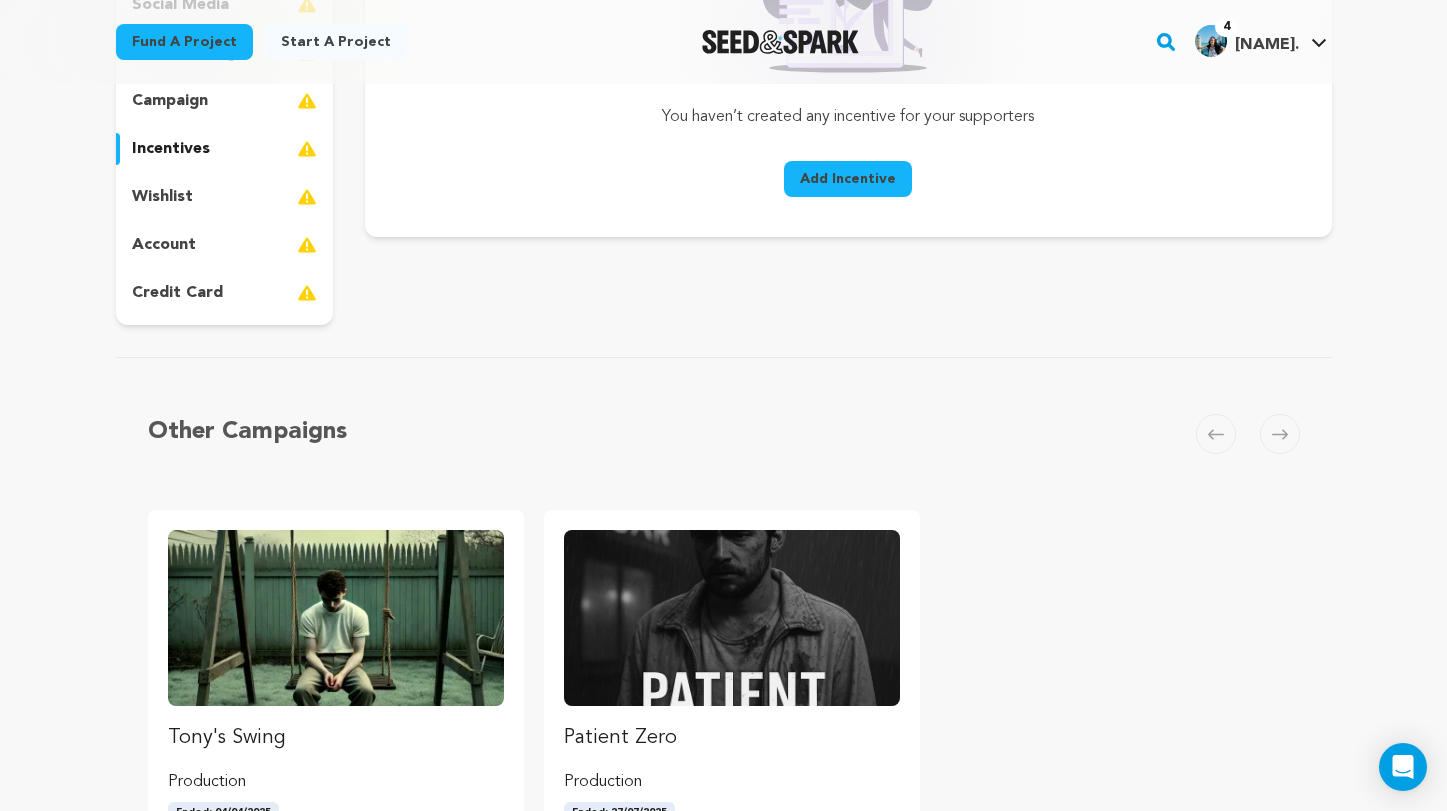 click on "wishlist" at bounding box center (225, 197) 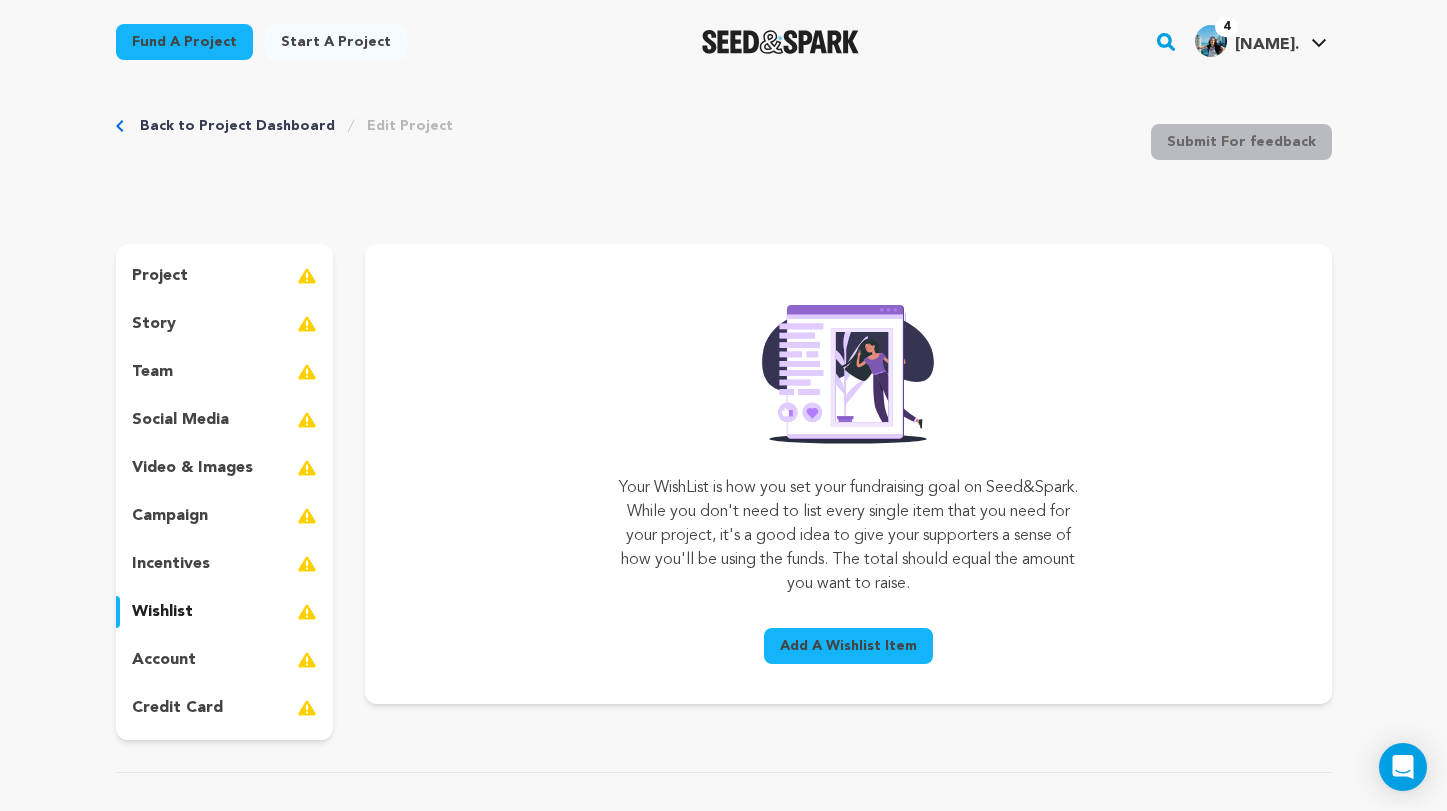 scroll, scrollTop: 0, scrollLeft: 0, axis: both 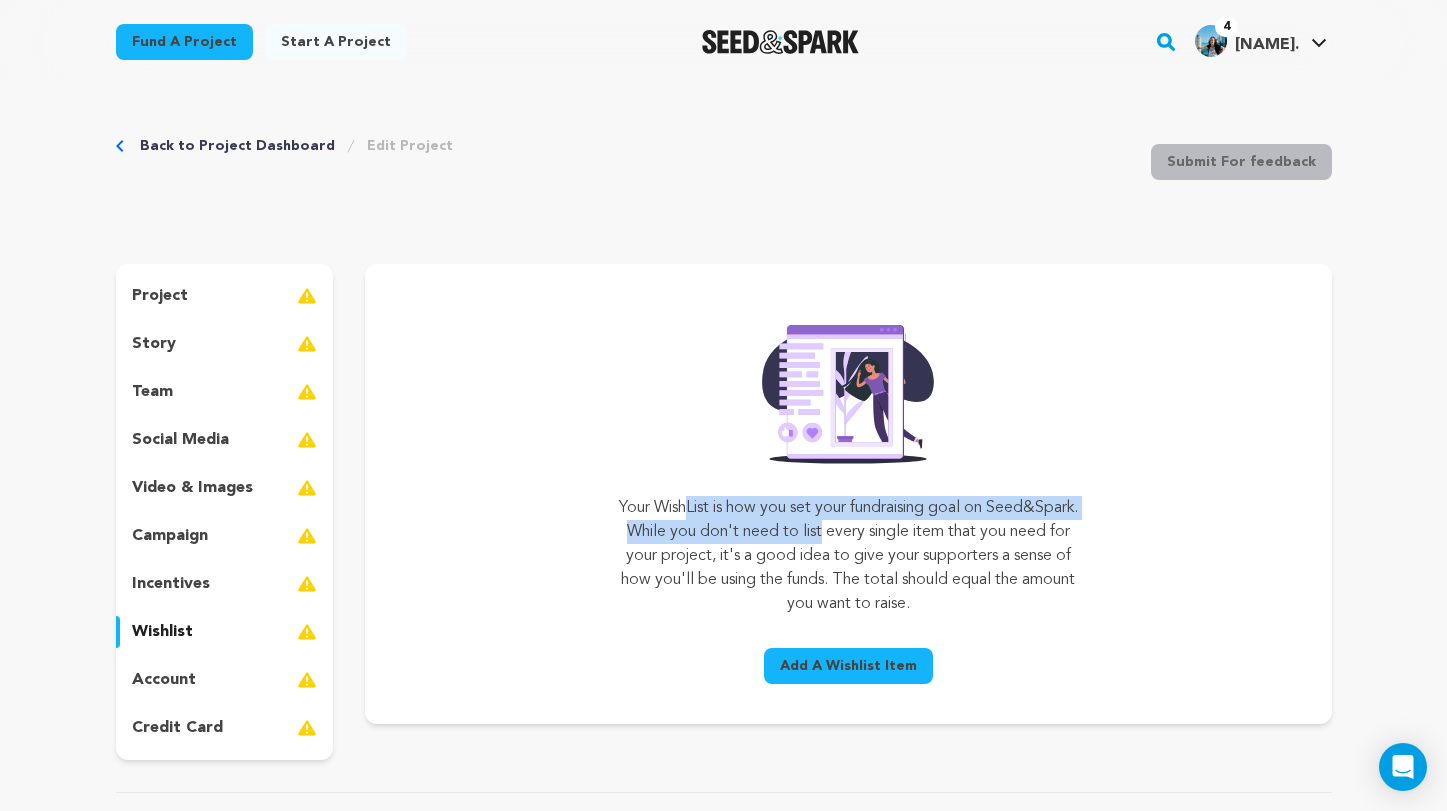 drag, startPoint x: 662, startPoint y: 502, endPoint x: 858, endPoint y: 515, distance: 196.43065 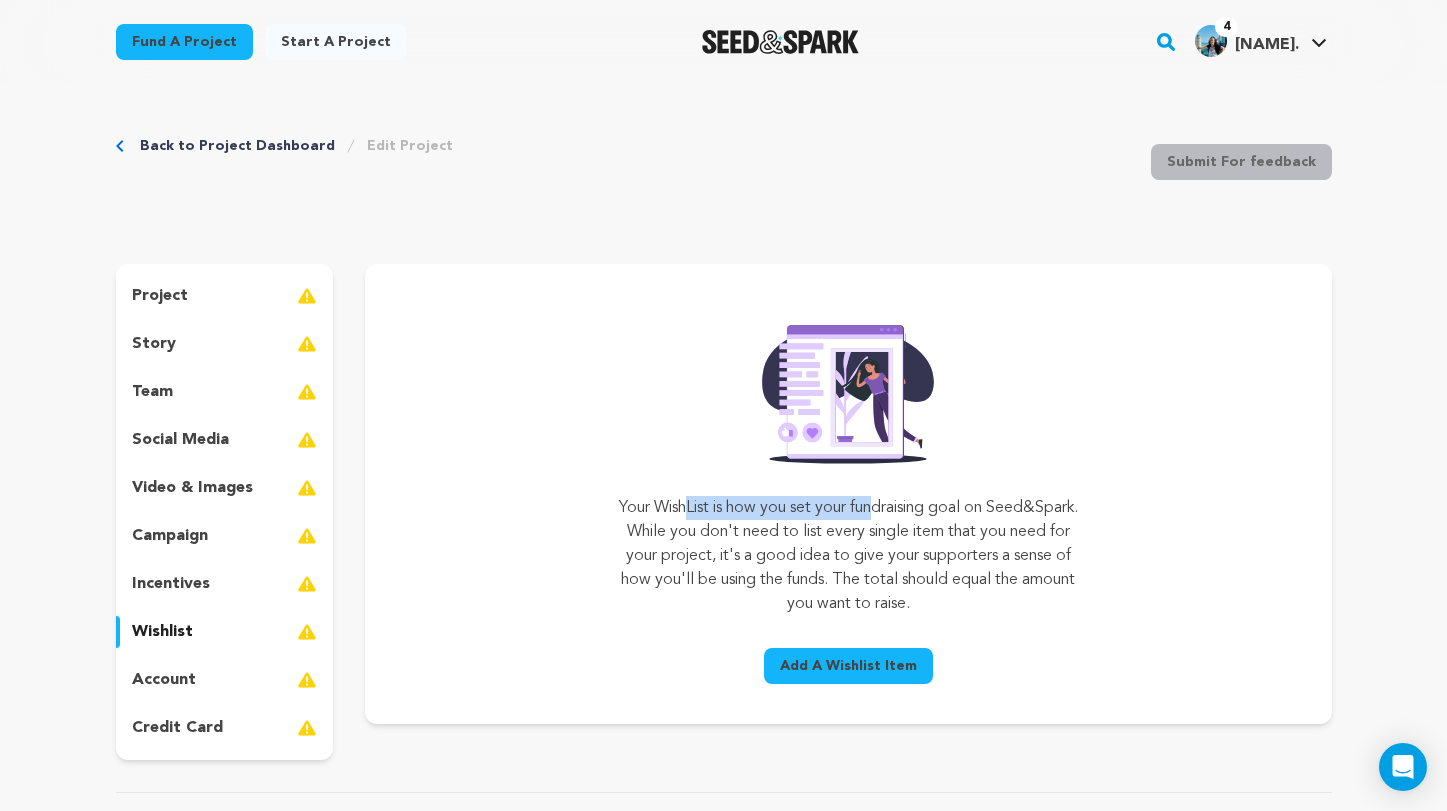 click on "account" at bounding box center [225, 680] 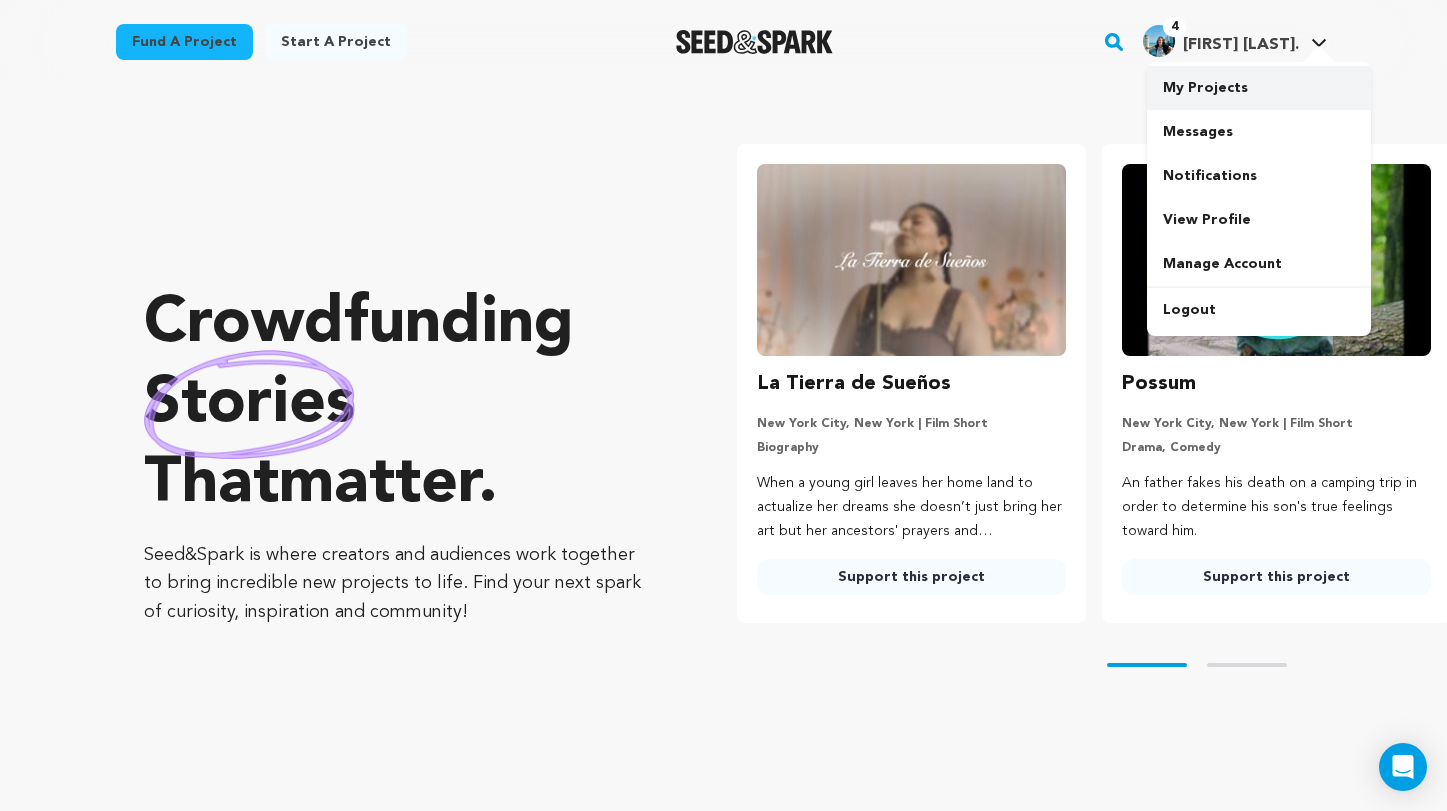 scroll, scrollTop: 0, scrollLeft: 0, axis: both 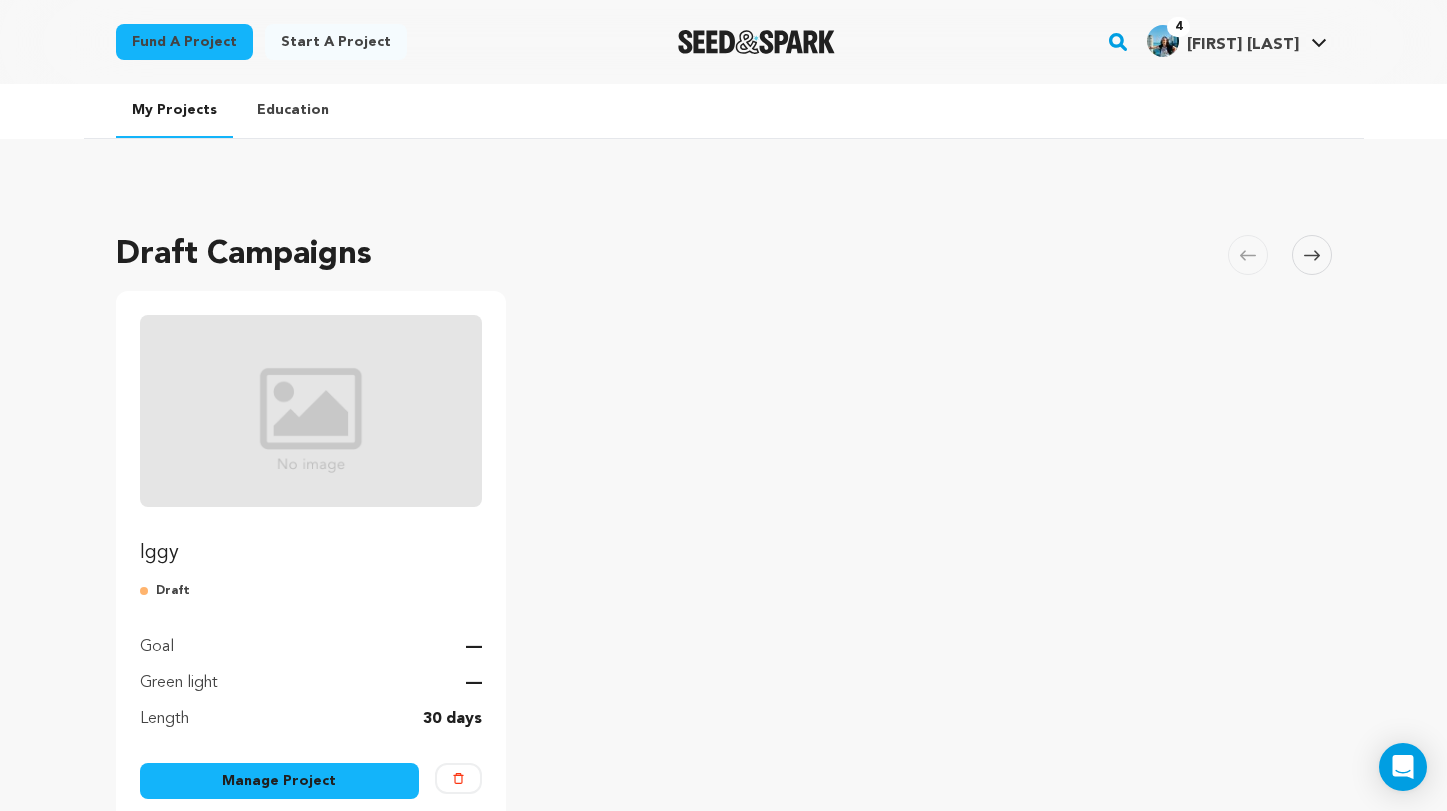 click on "Manage Project" at bounding box center [280, 781] 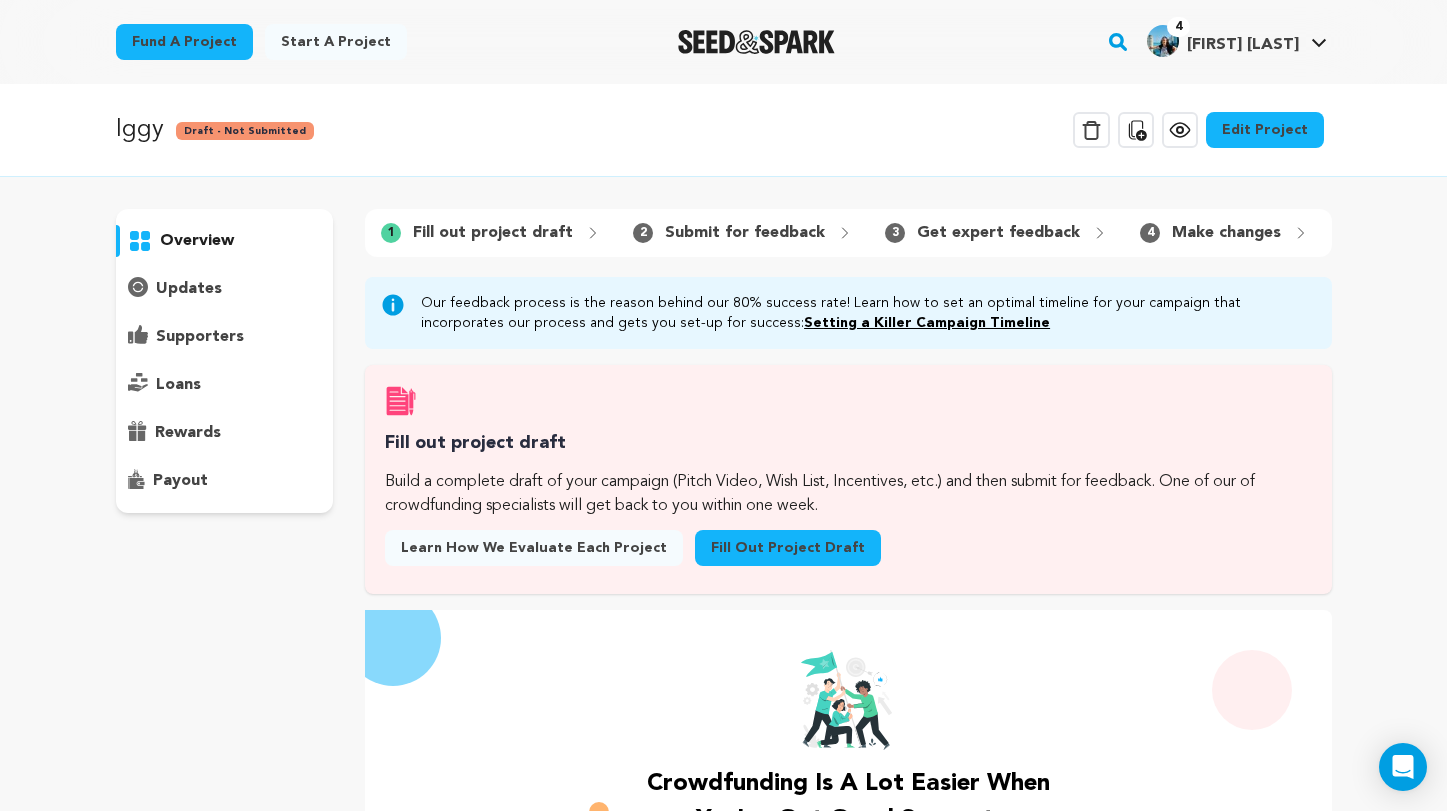 scroll, scrollTop: 0, scrollLeft: 0, axis: both 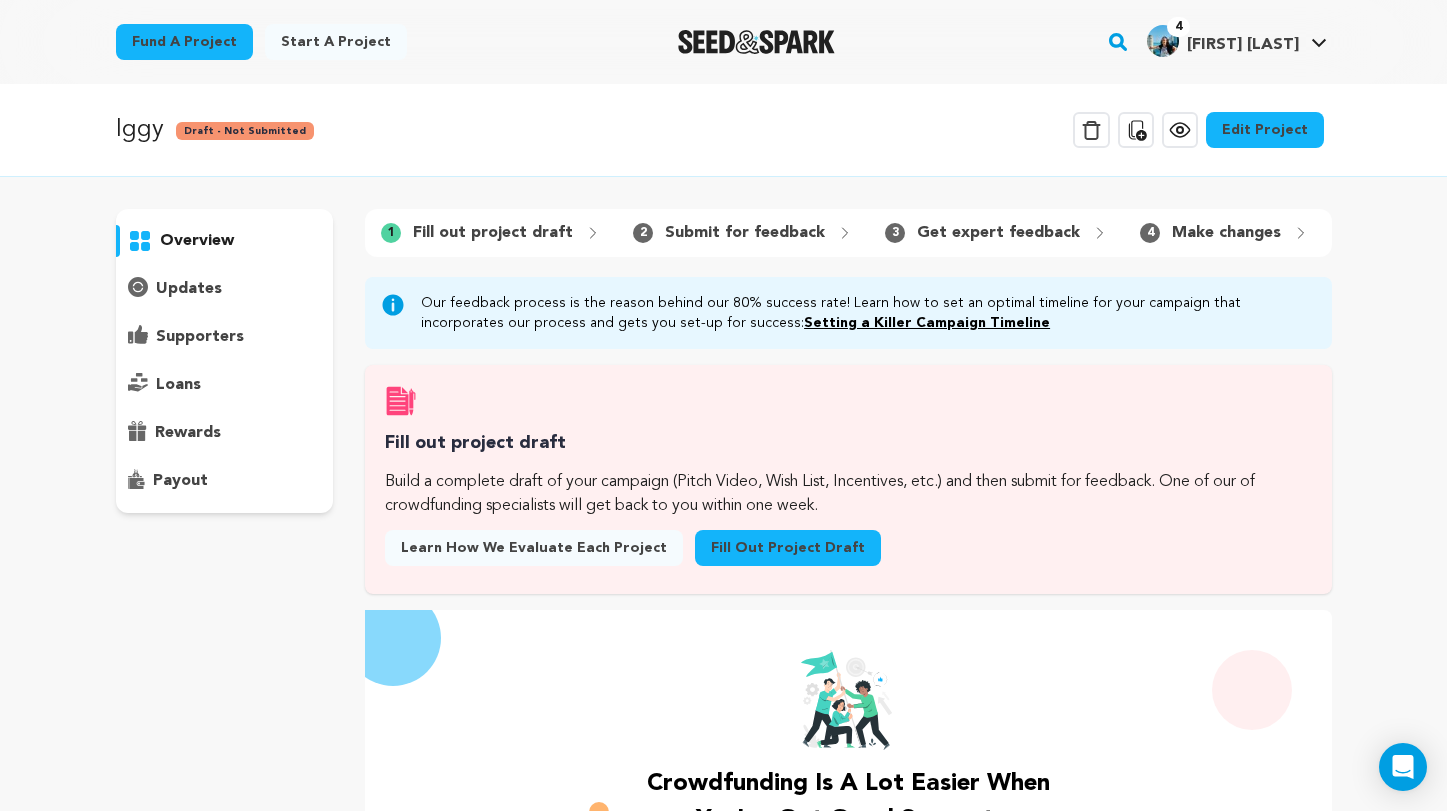 click on "Edit Project" at bounding box center (1265, 130) 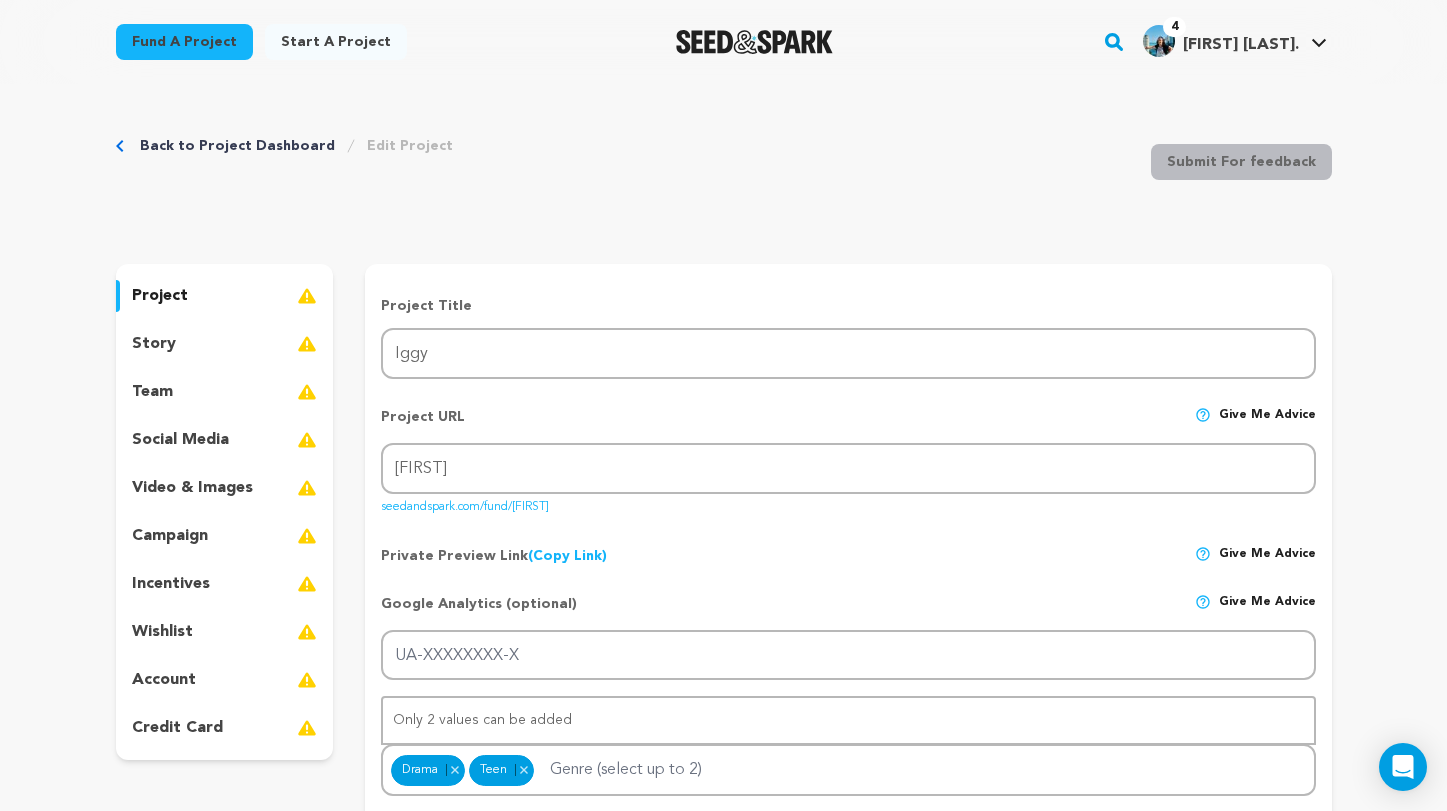 scroll, scrollTop: 0, scrollLeft: 0, axis: both 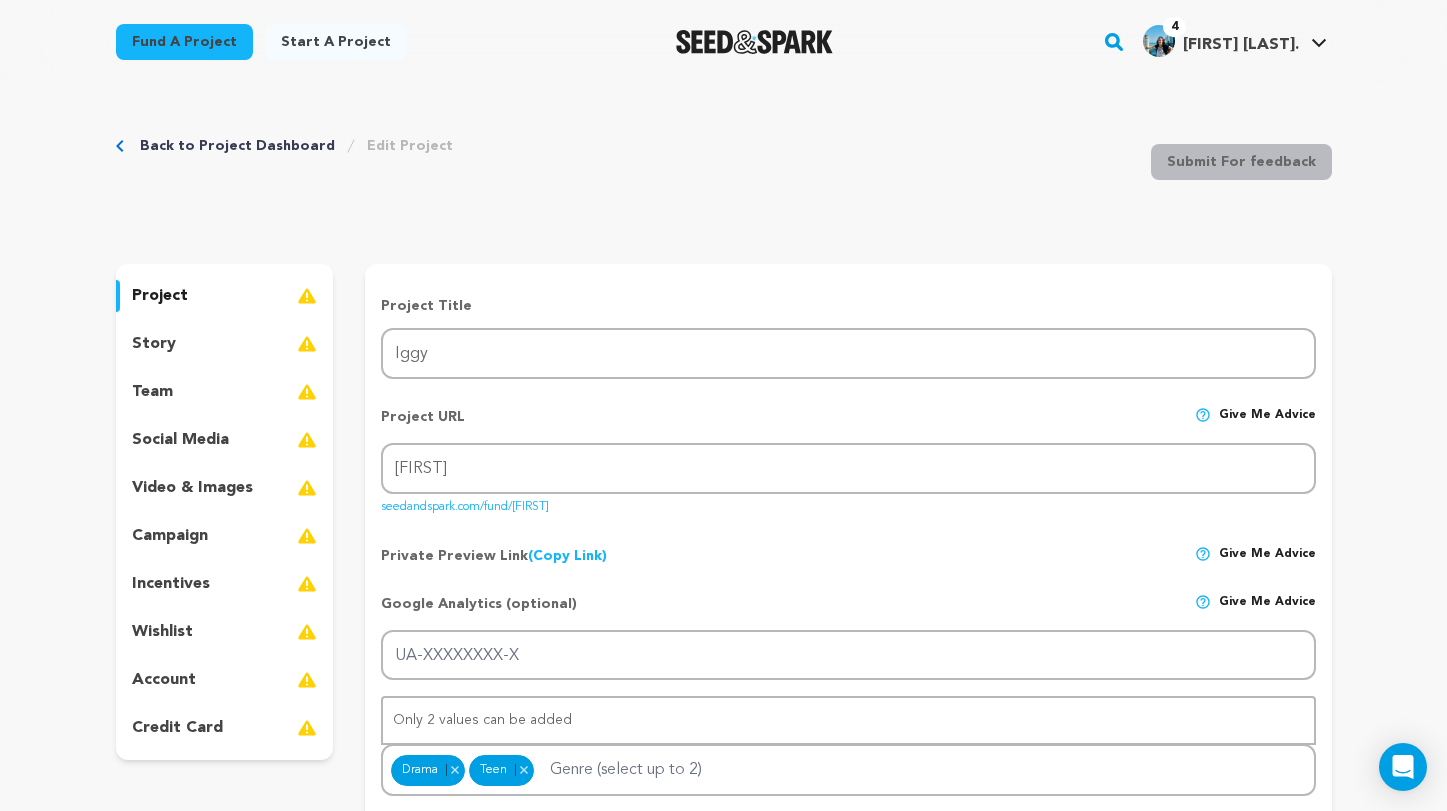 click on "incentives" at bounding box center (225, 584) 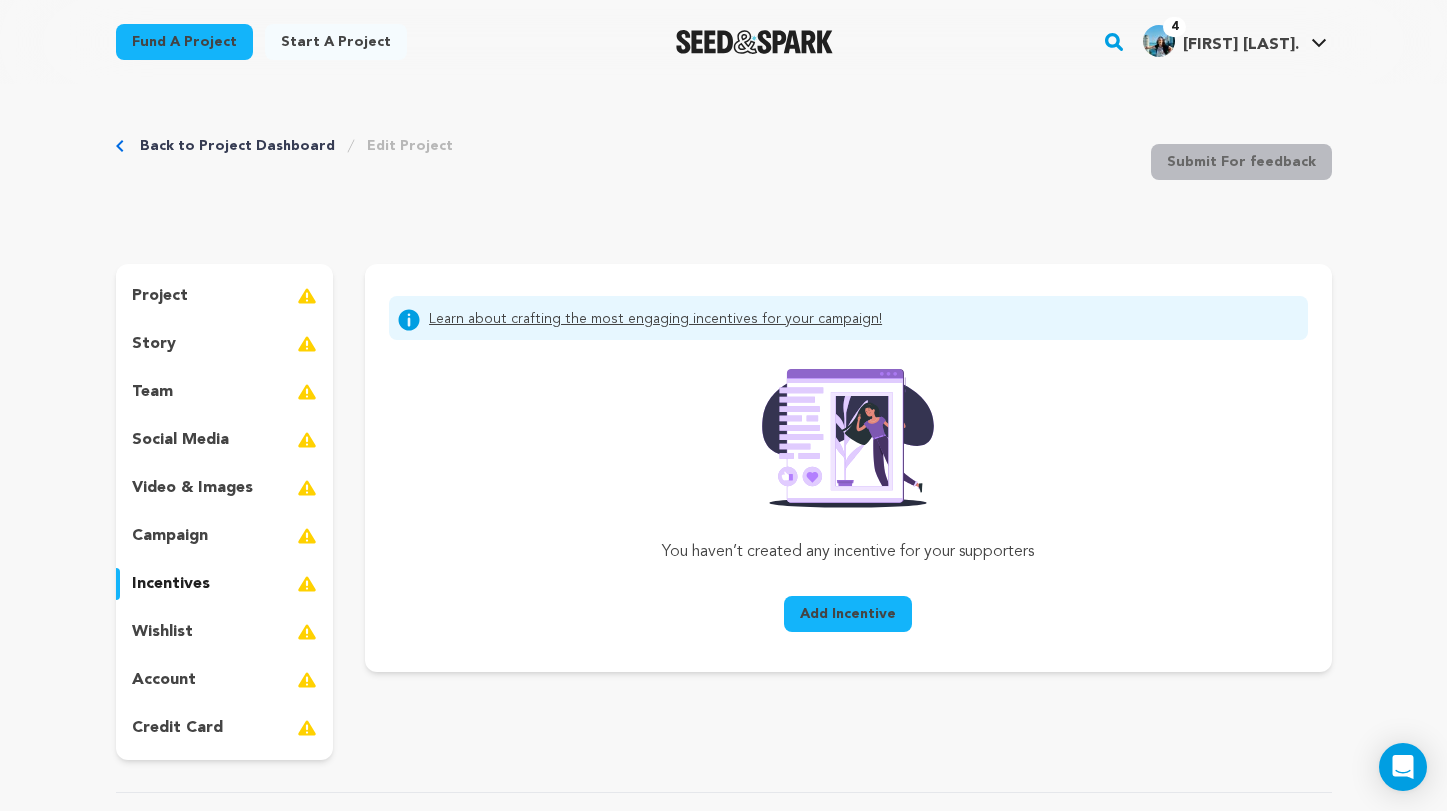 click on "Add Incentive" at bounding box center [848, 614] 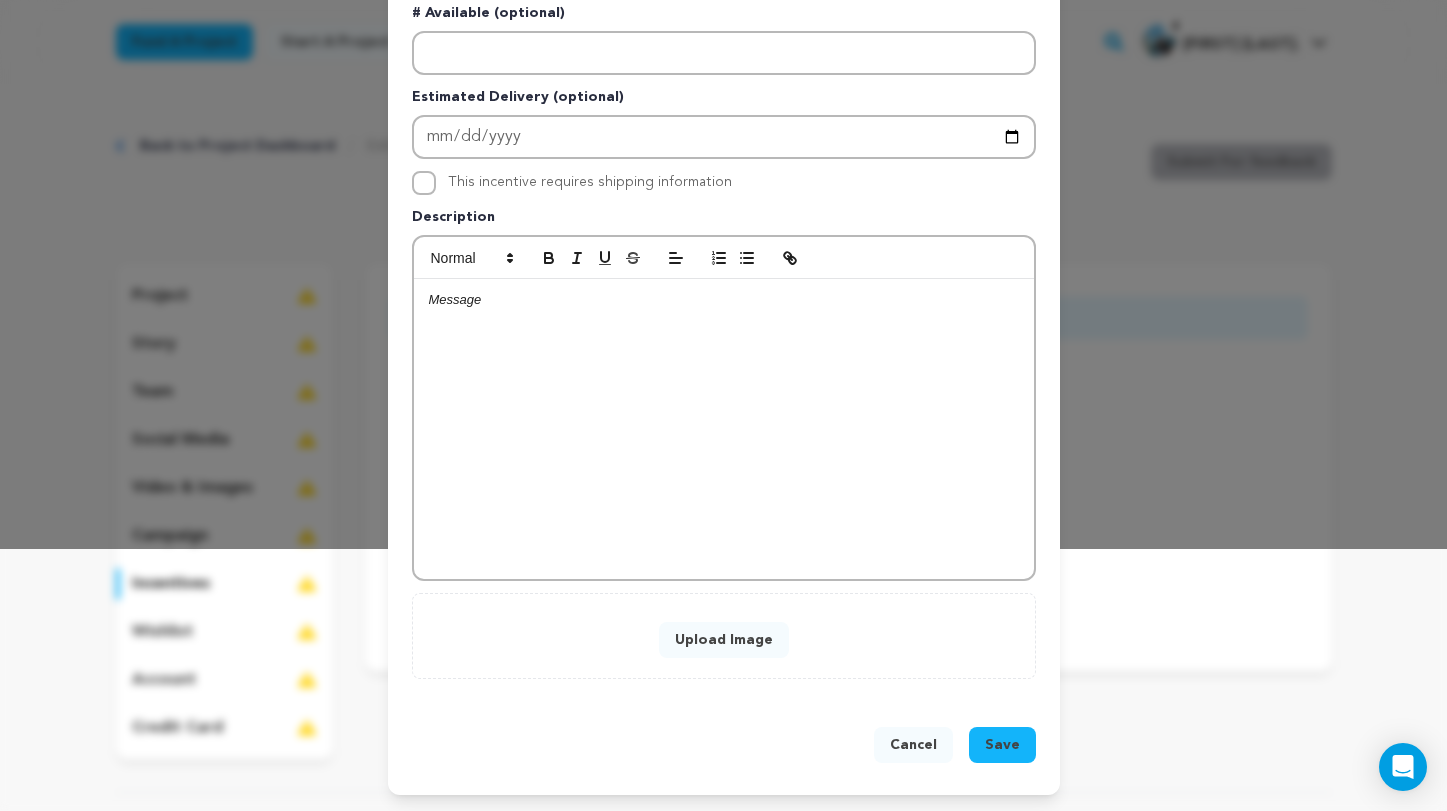 scroll, scrollTop: 263, scrollLeft: 0, axis: vertical 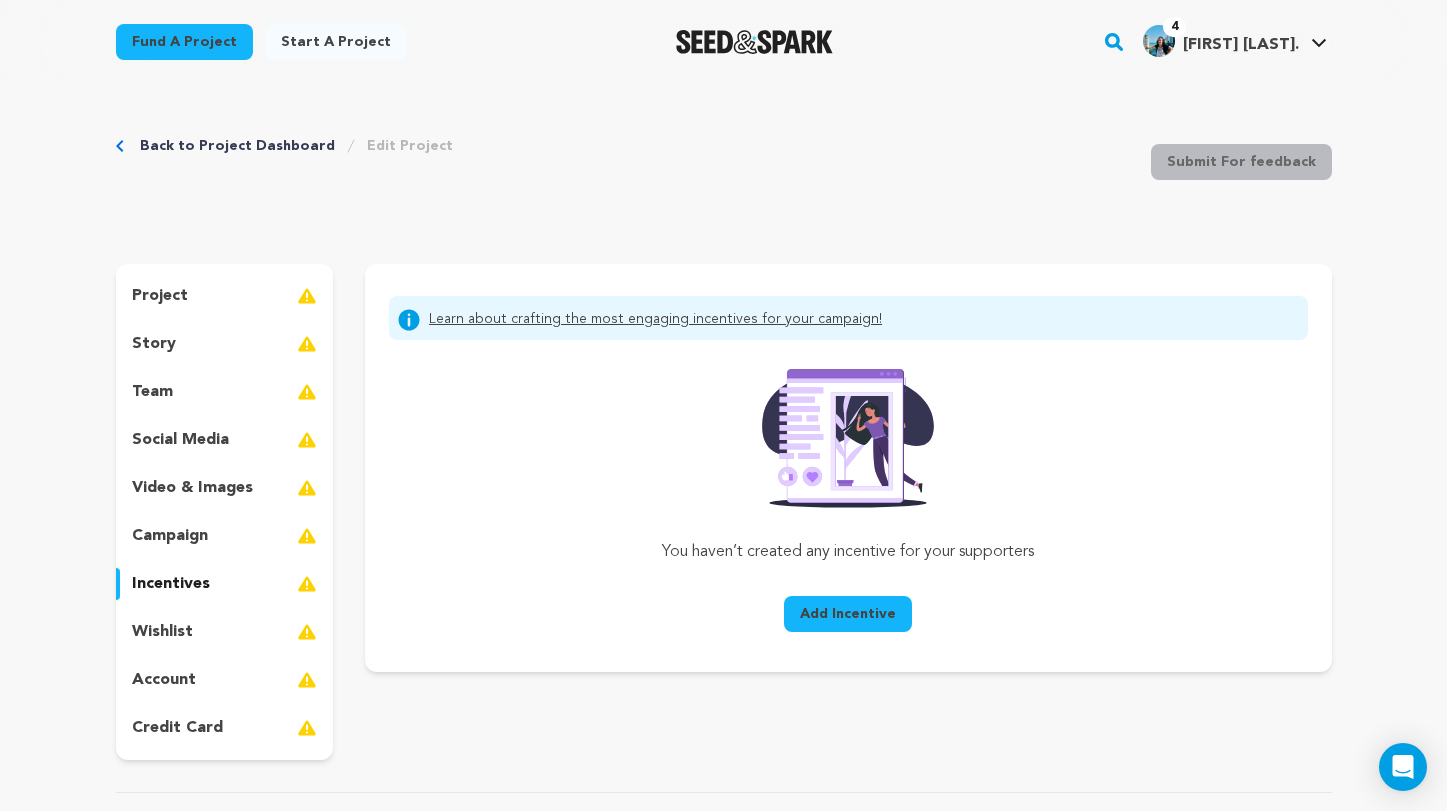 click on "wishlist" at bounding box center (225, 632) 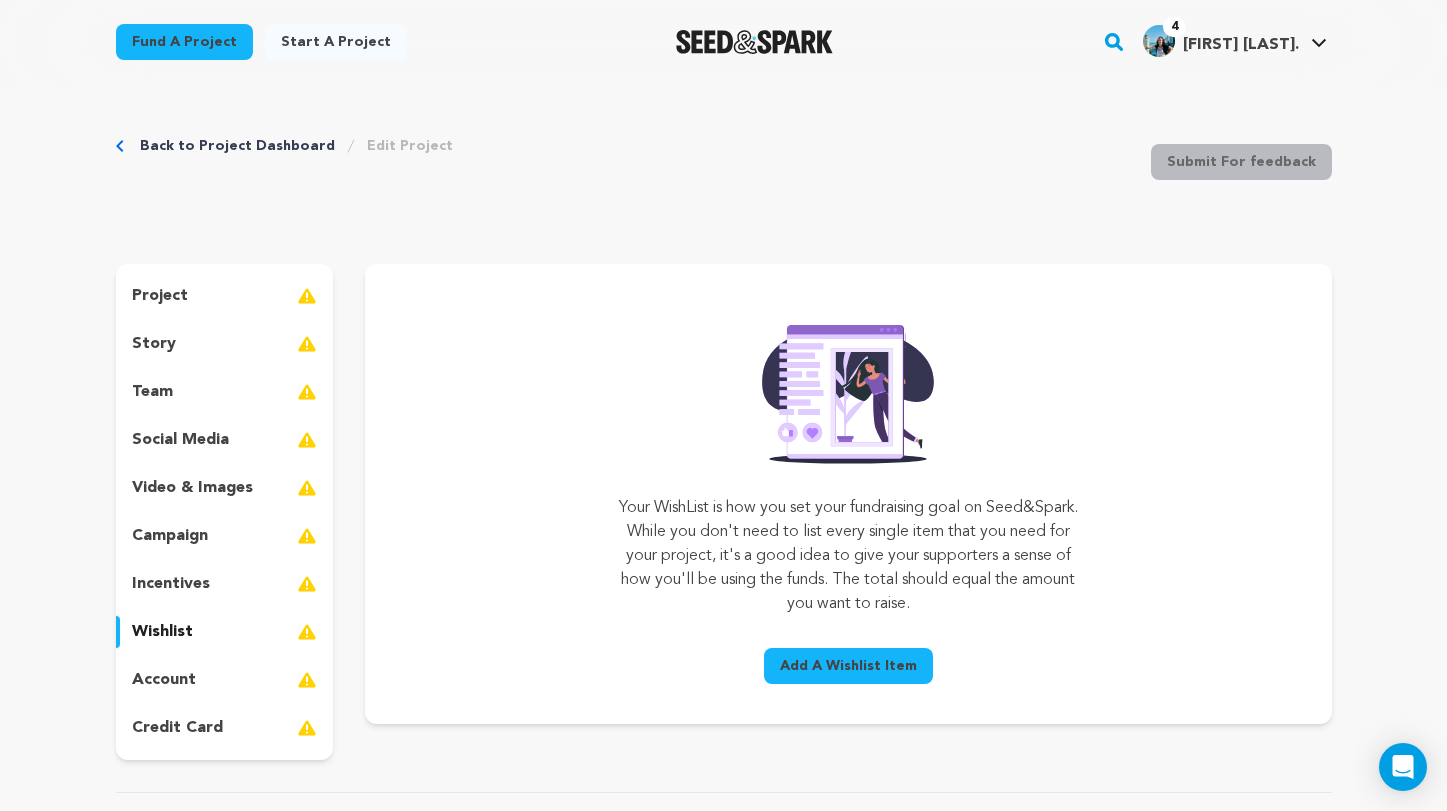 click on "Add A Wishlist Item" at bounding box center [848, 666] 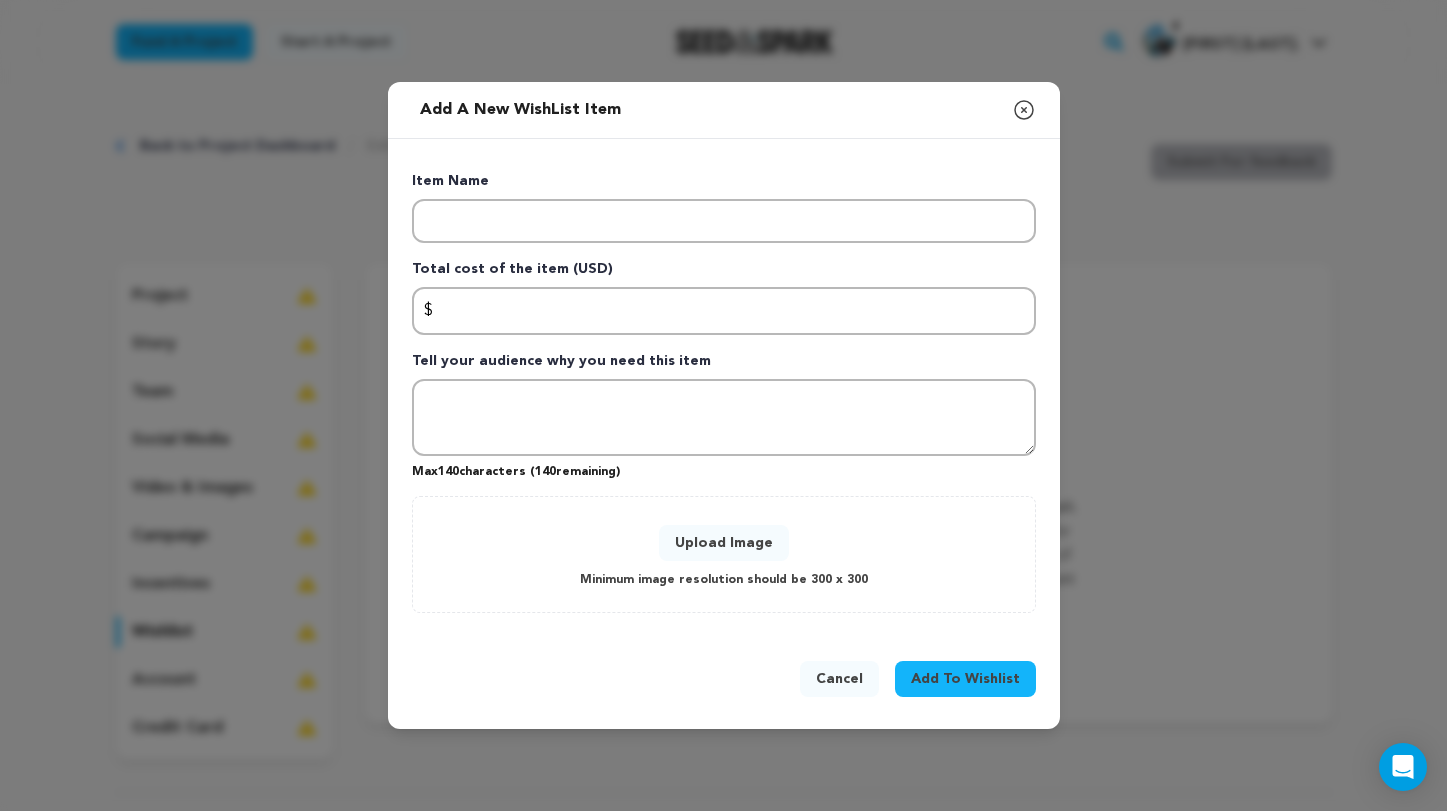 click 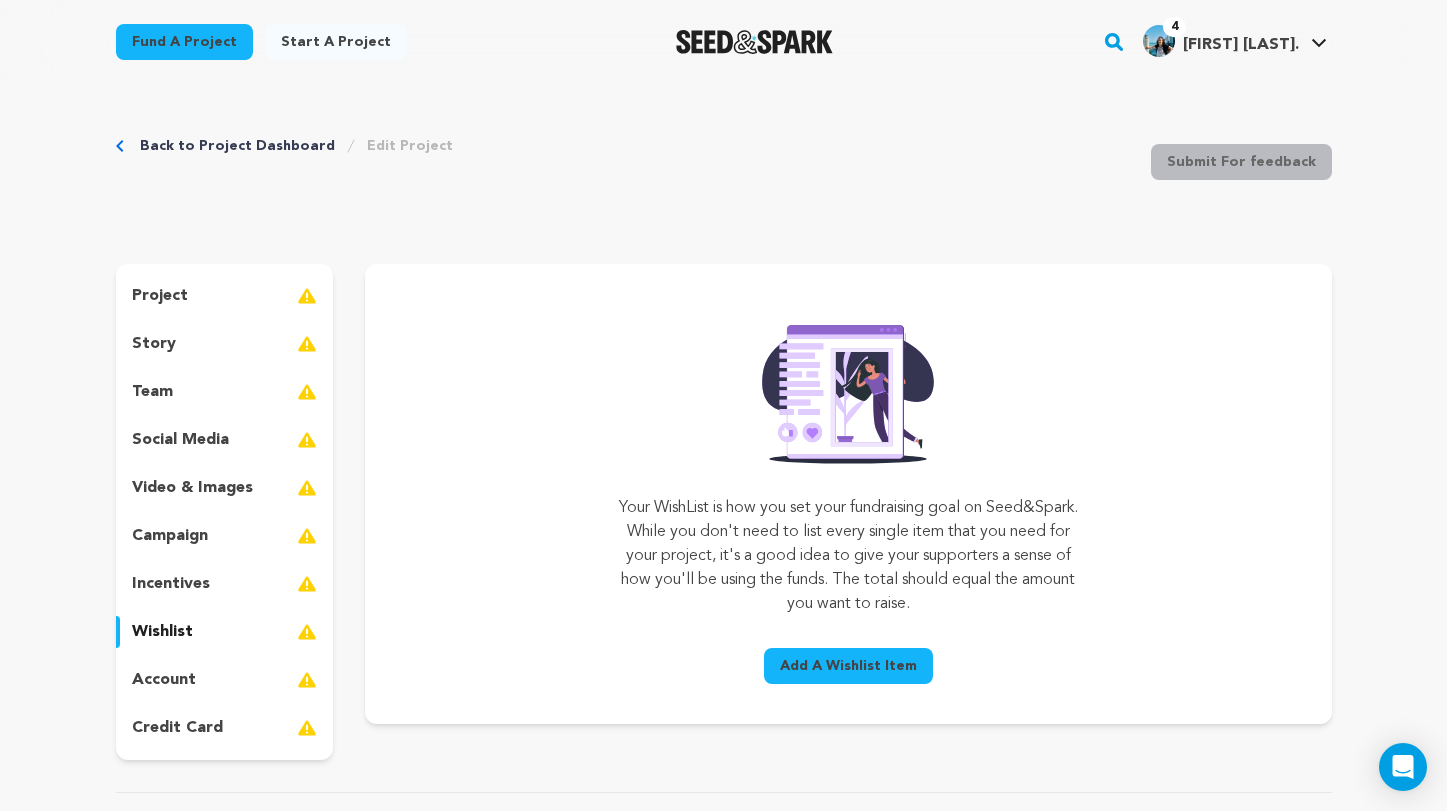 click on "Fund a project" at bounding box center [184, 42] 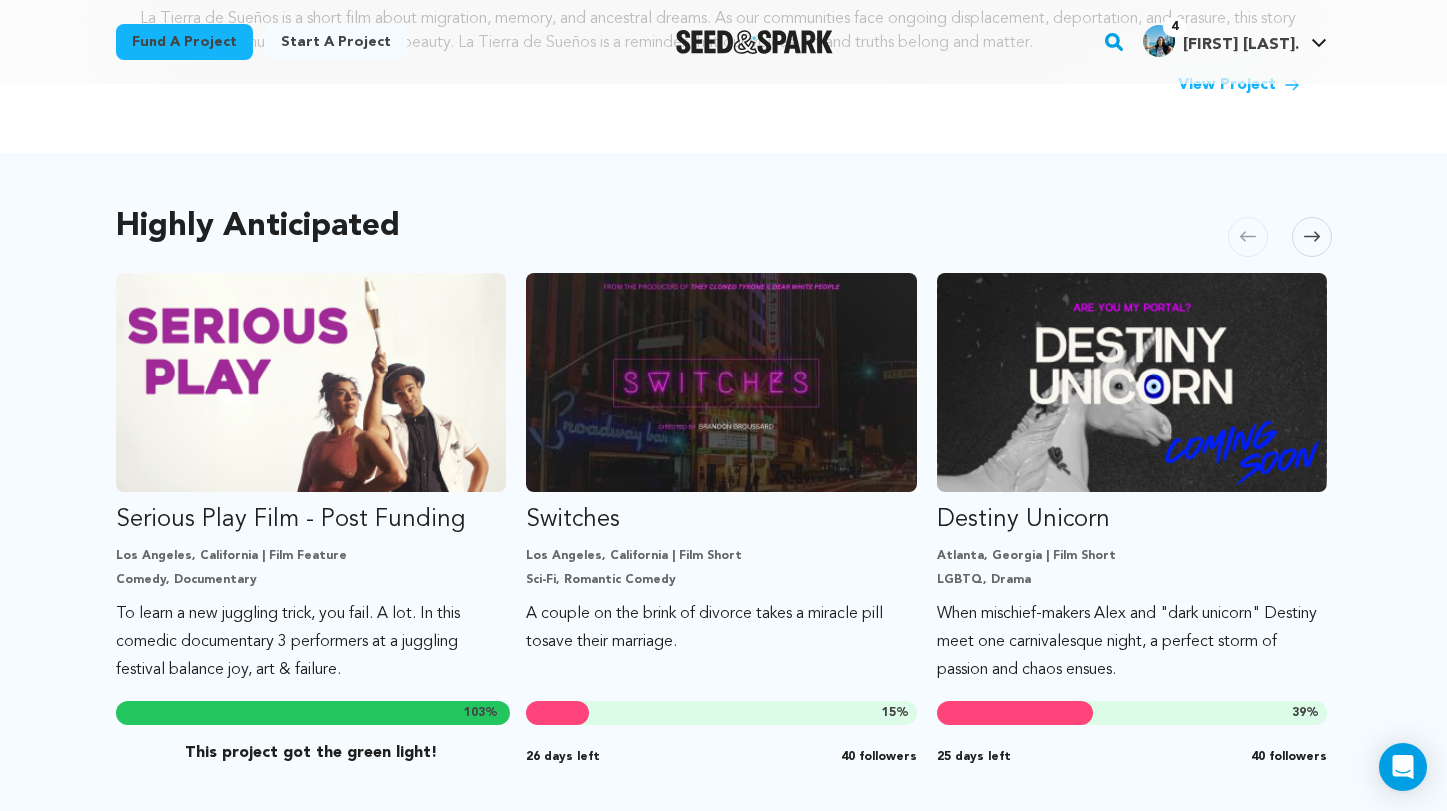 scroll, scrollTop: 1041, scrollLeft: 0, axis: vertical 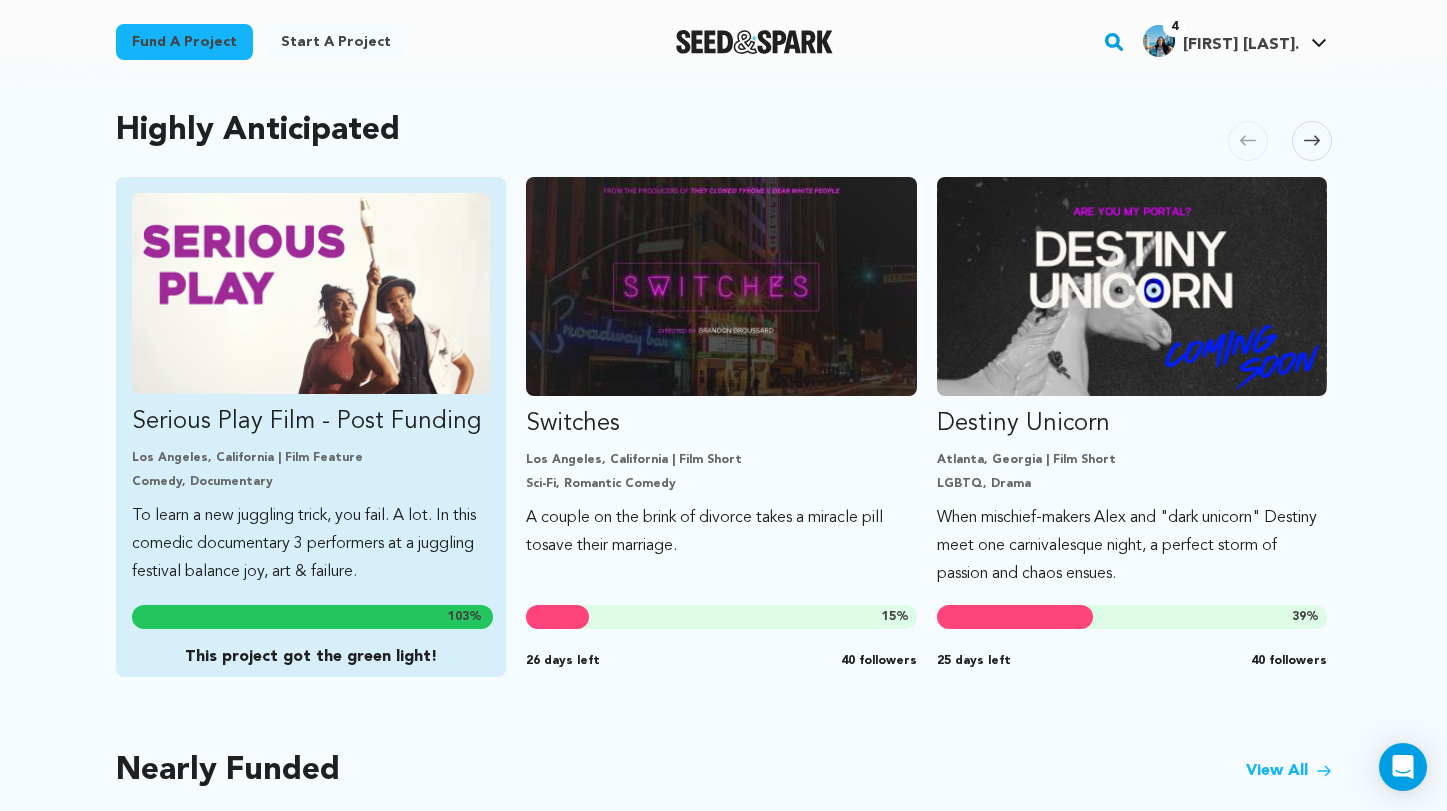 click at bounding box center [311, 293] 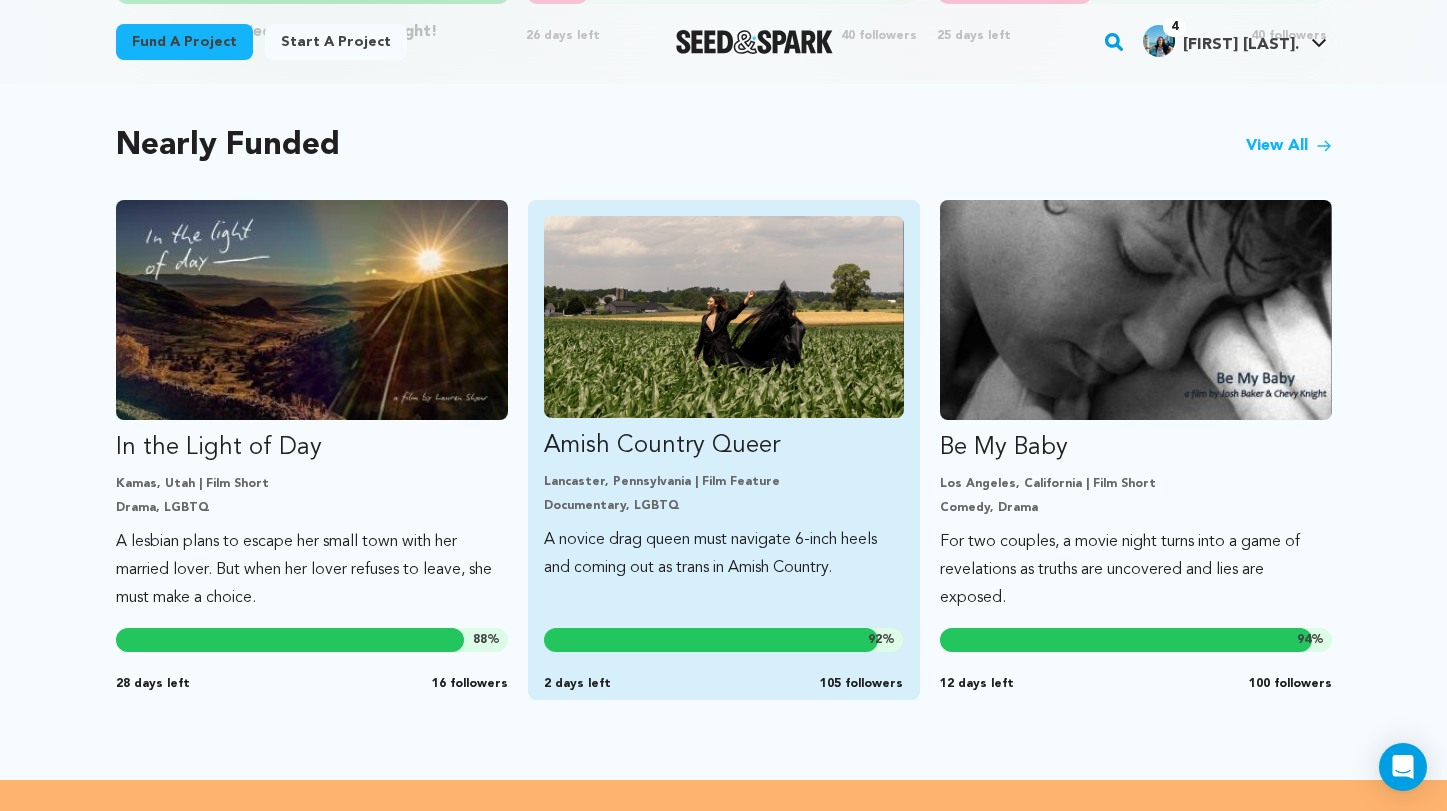 scroll, scrollTop: 1670, scrollLeft: 0, axis: vertical 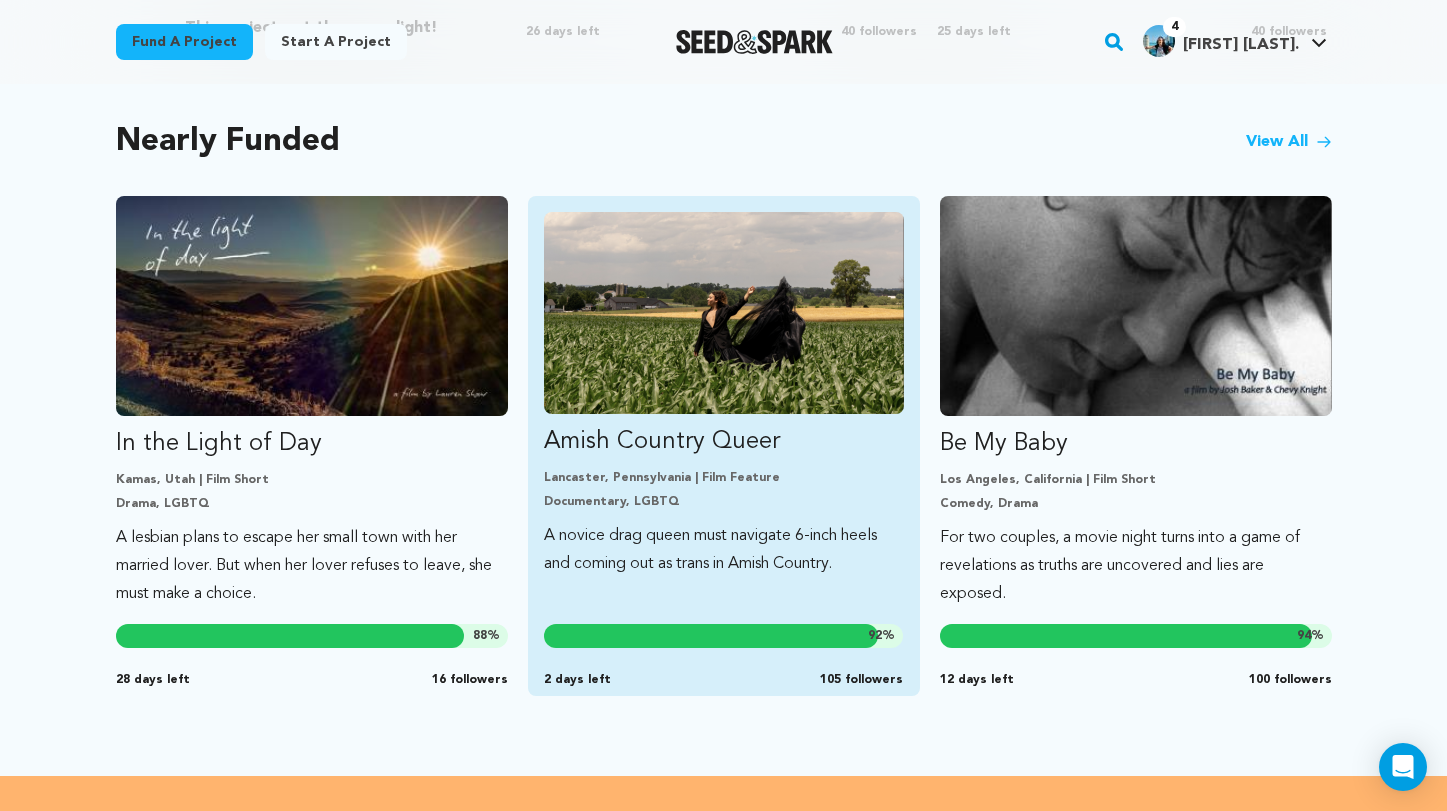 click at bounding box center (724, 313) 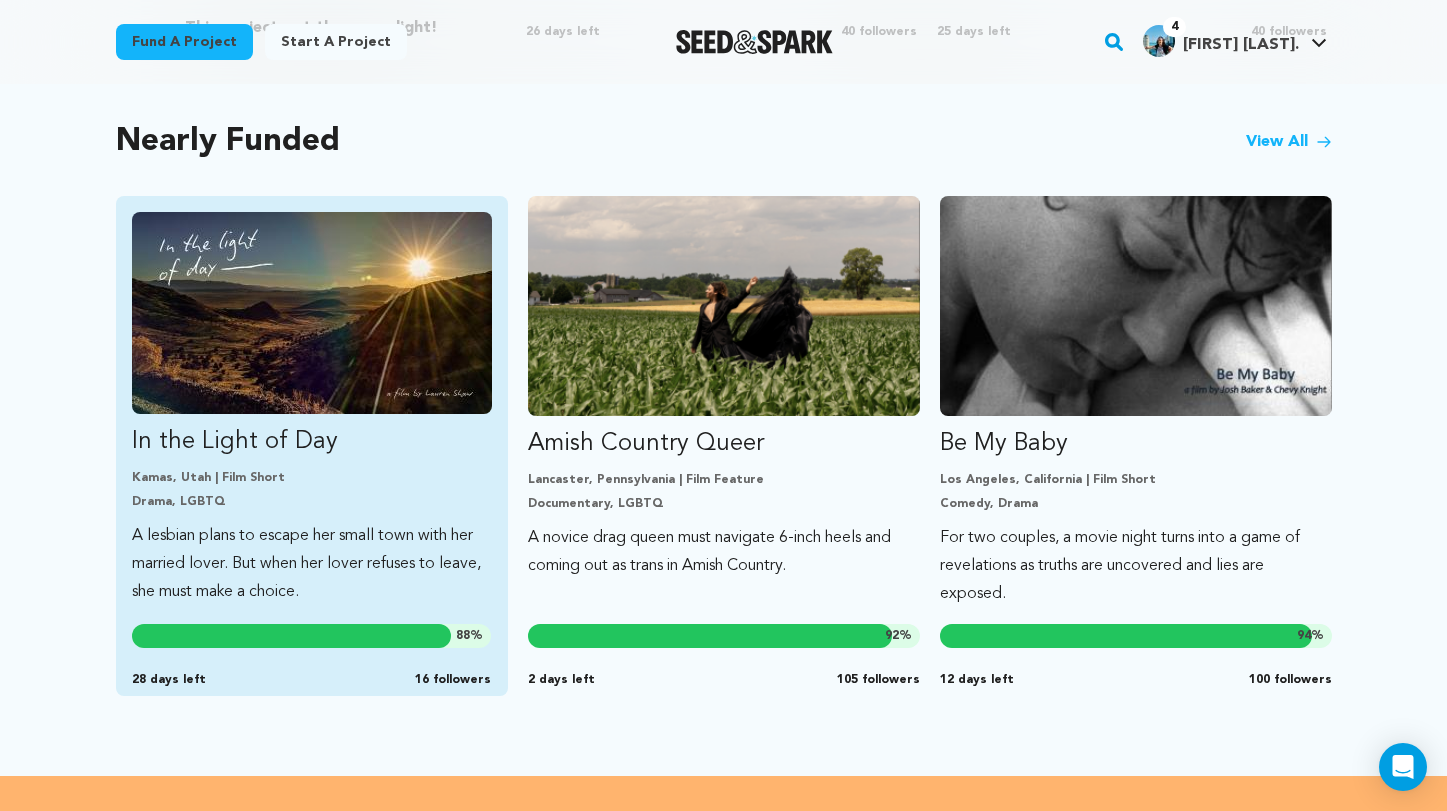 click at bounding box center (312, 313) 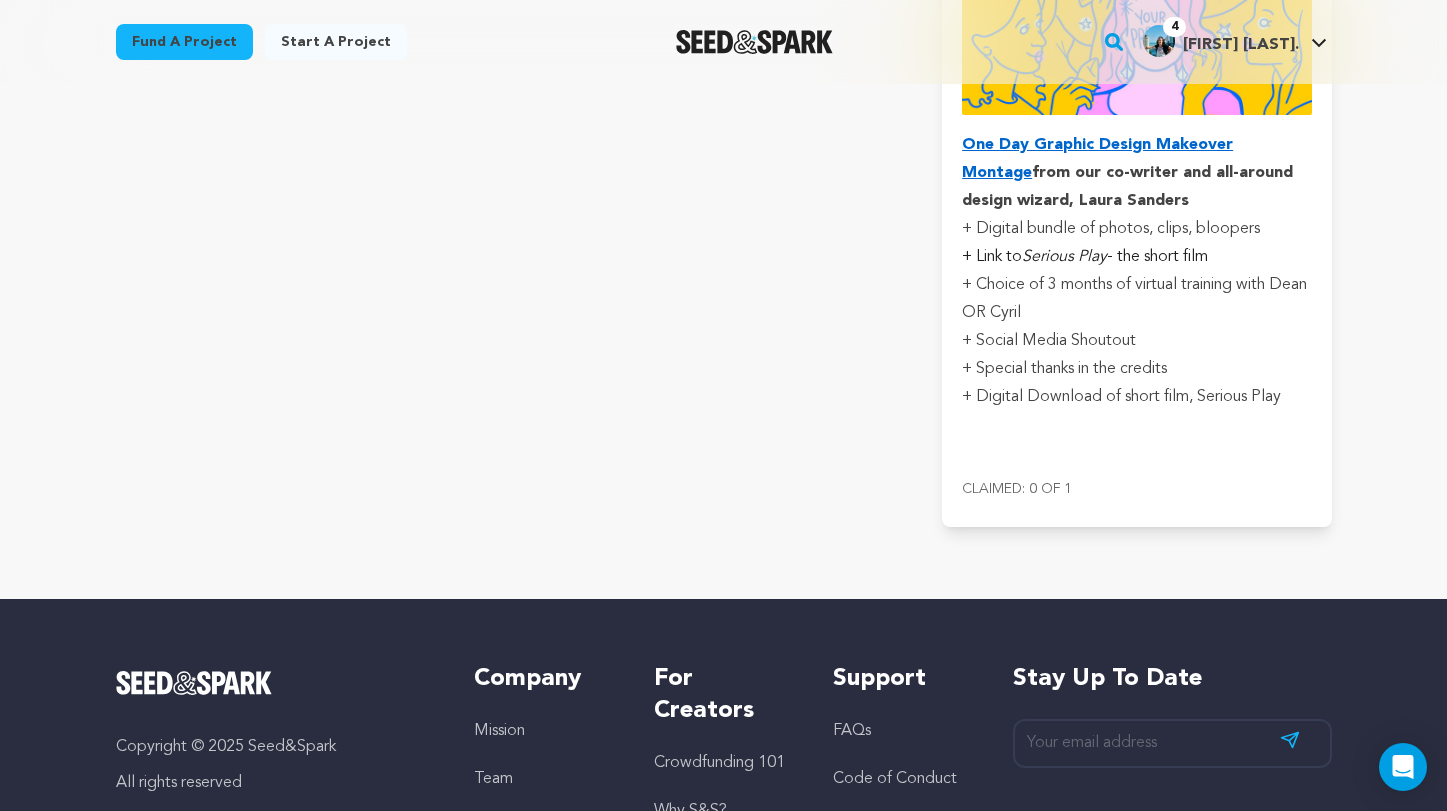 scroll, scrollTop: 11059, scrollLeft: 0, axis: vertical 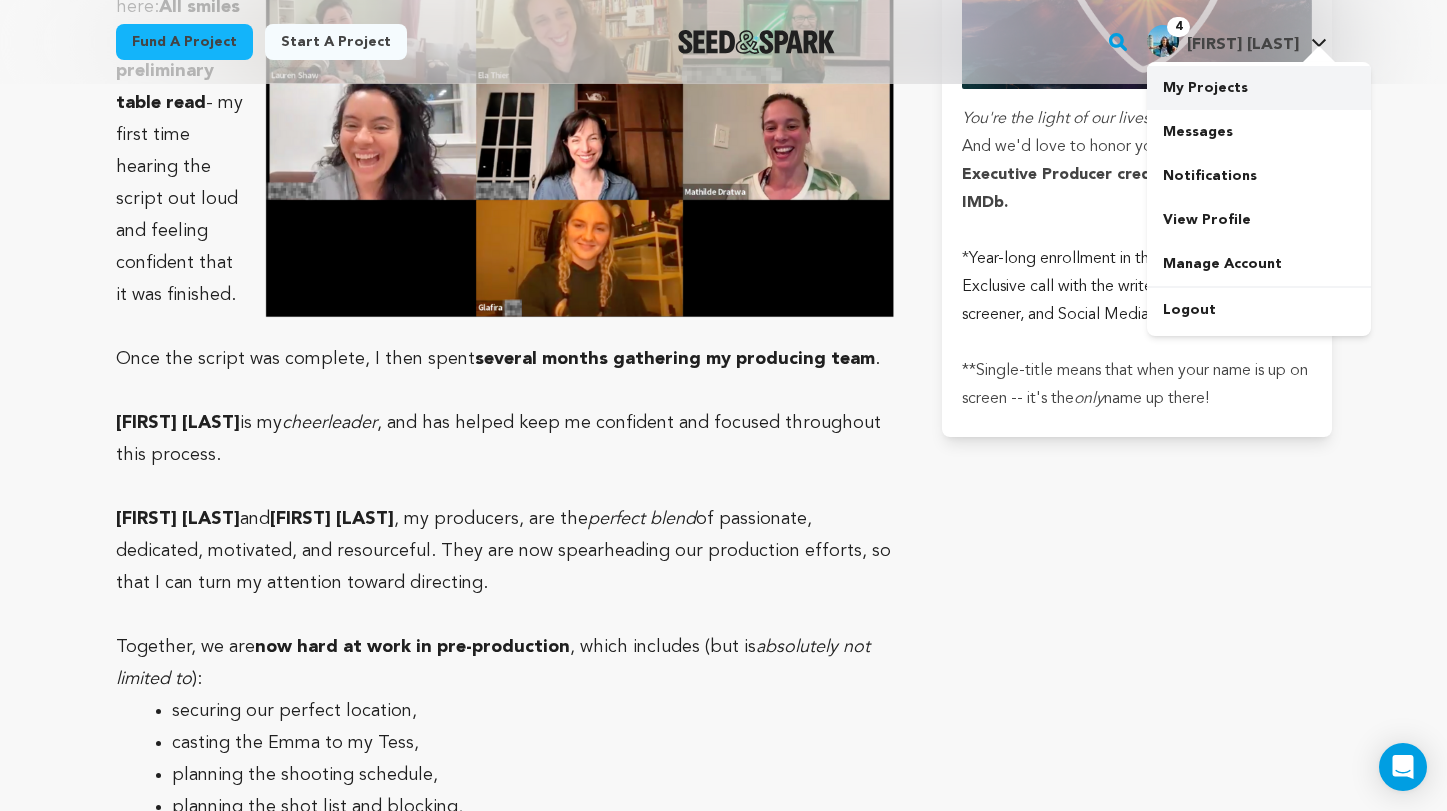 click on "My Projects" at bounding box center (1259, 88) 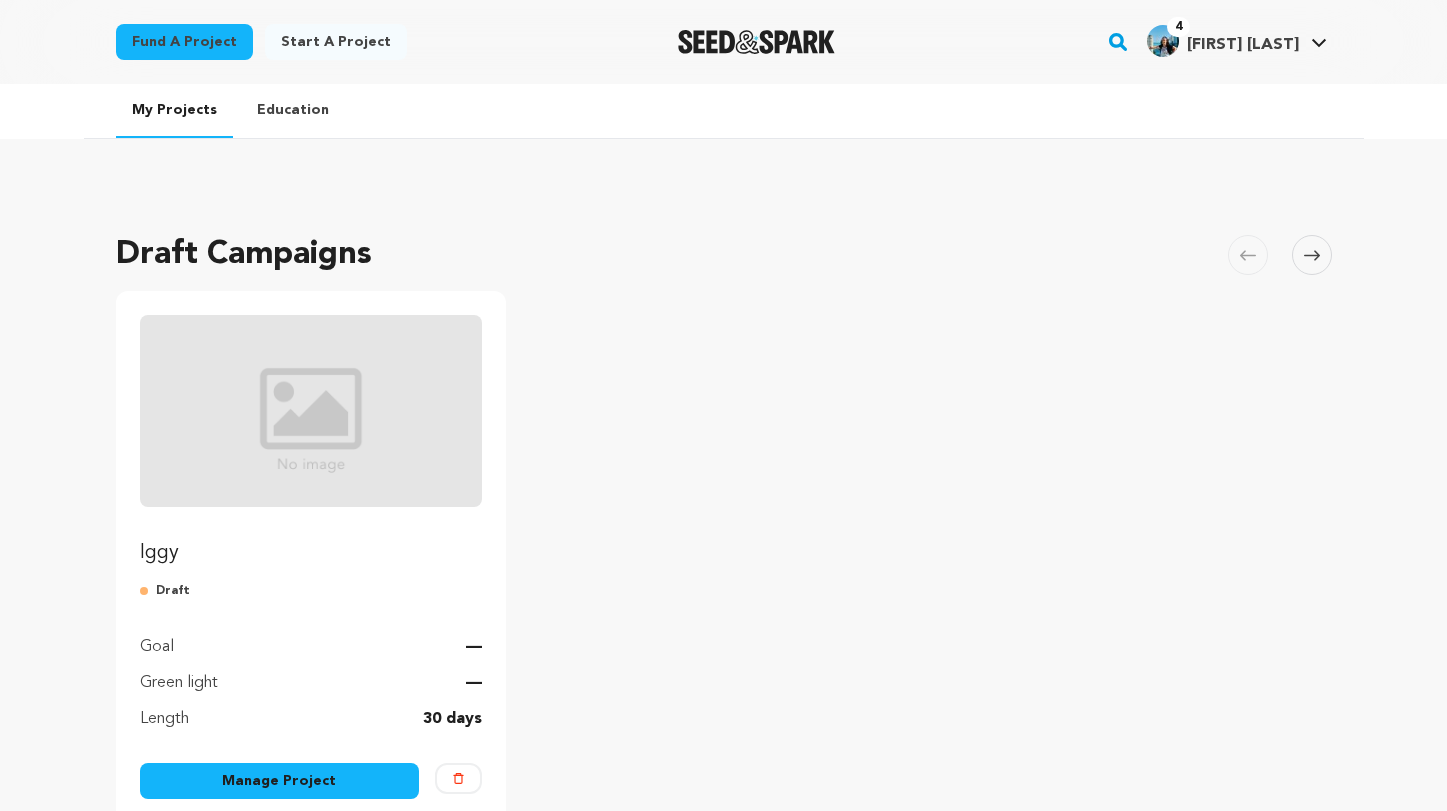 scroll, scrollTop: 0, scrollLeft: 0, axis: both 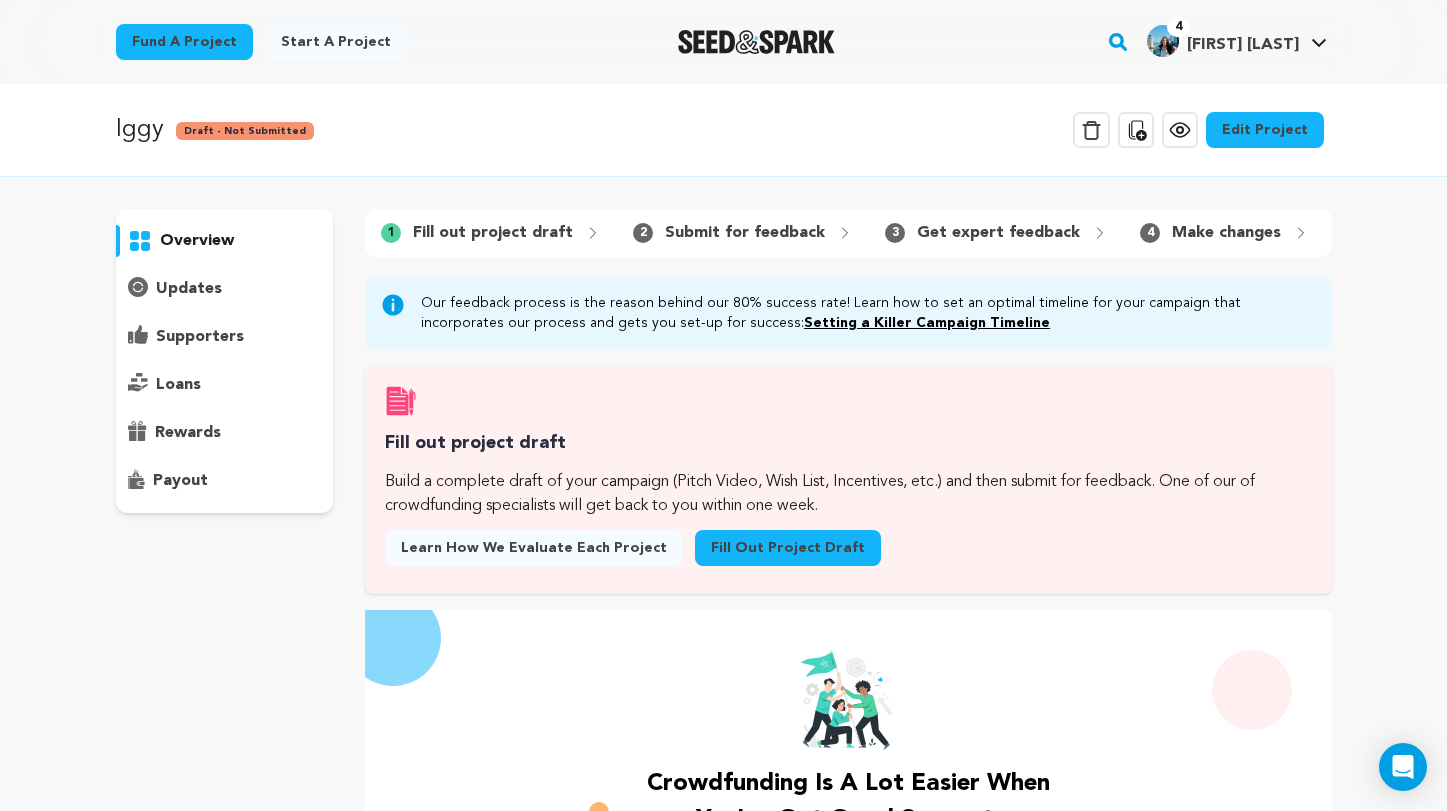 click on "Edit Project" at bounding box center [1265, 130] 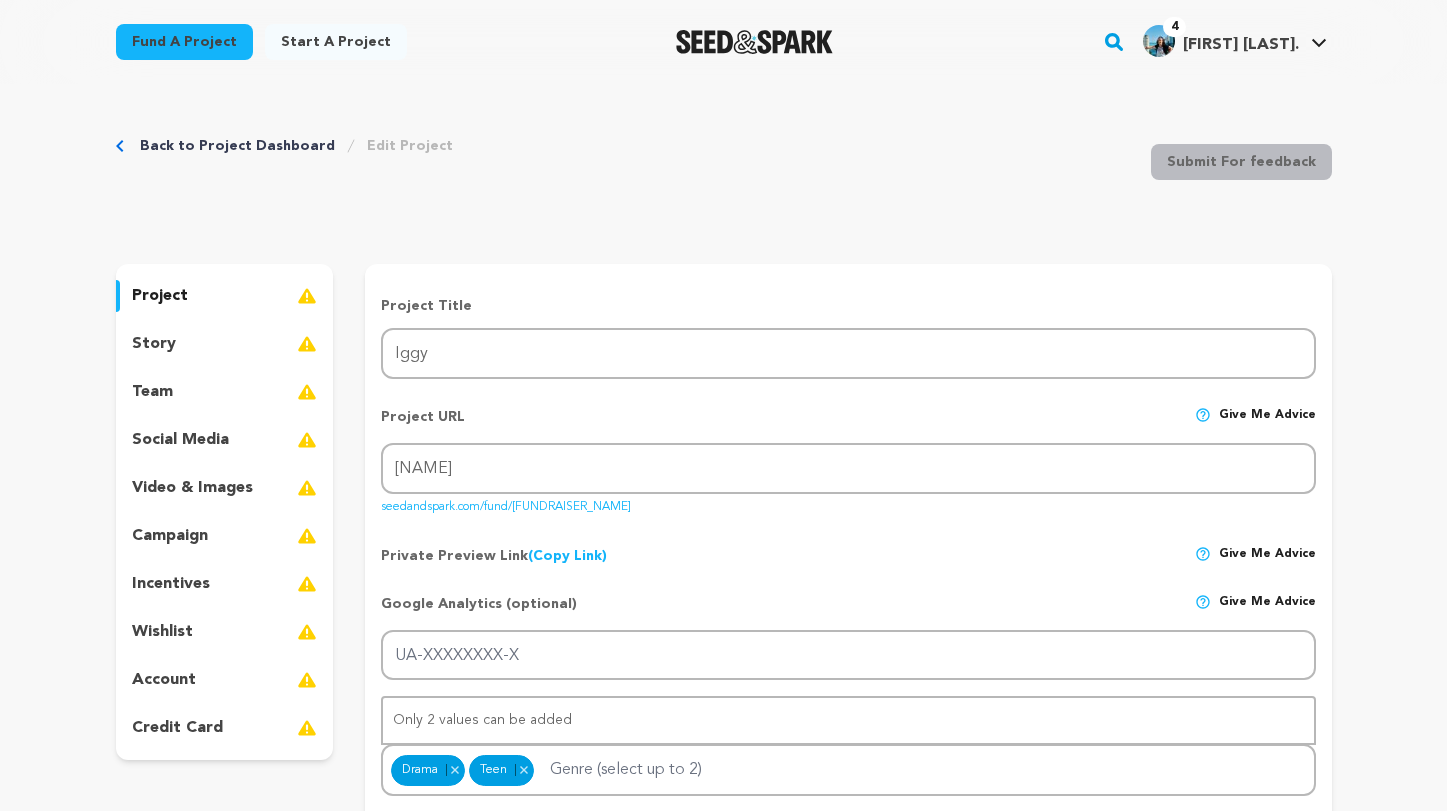 scroll, scrollTop: 0, scrollLeft: 0, axis: both 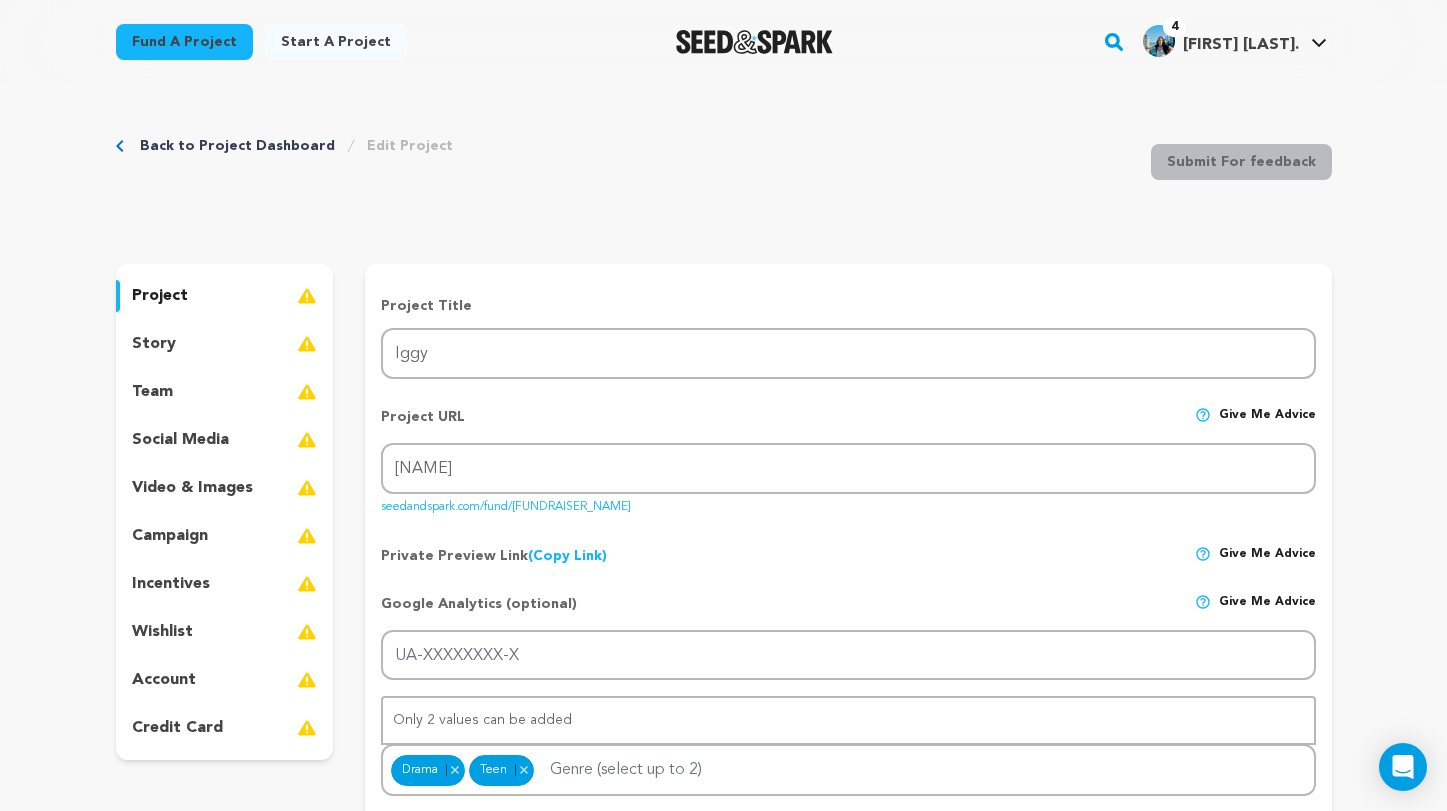 click on "story" at bounding box center (225, 344) 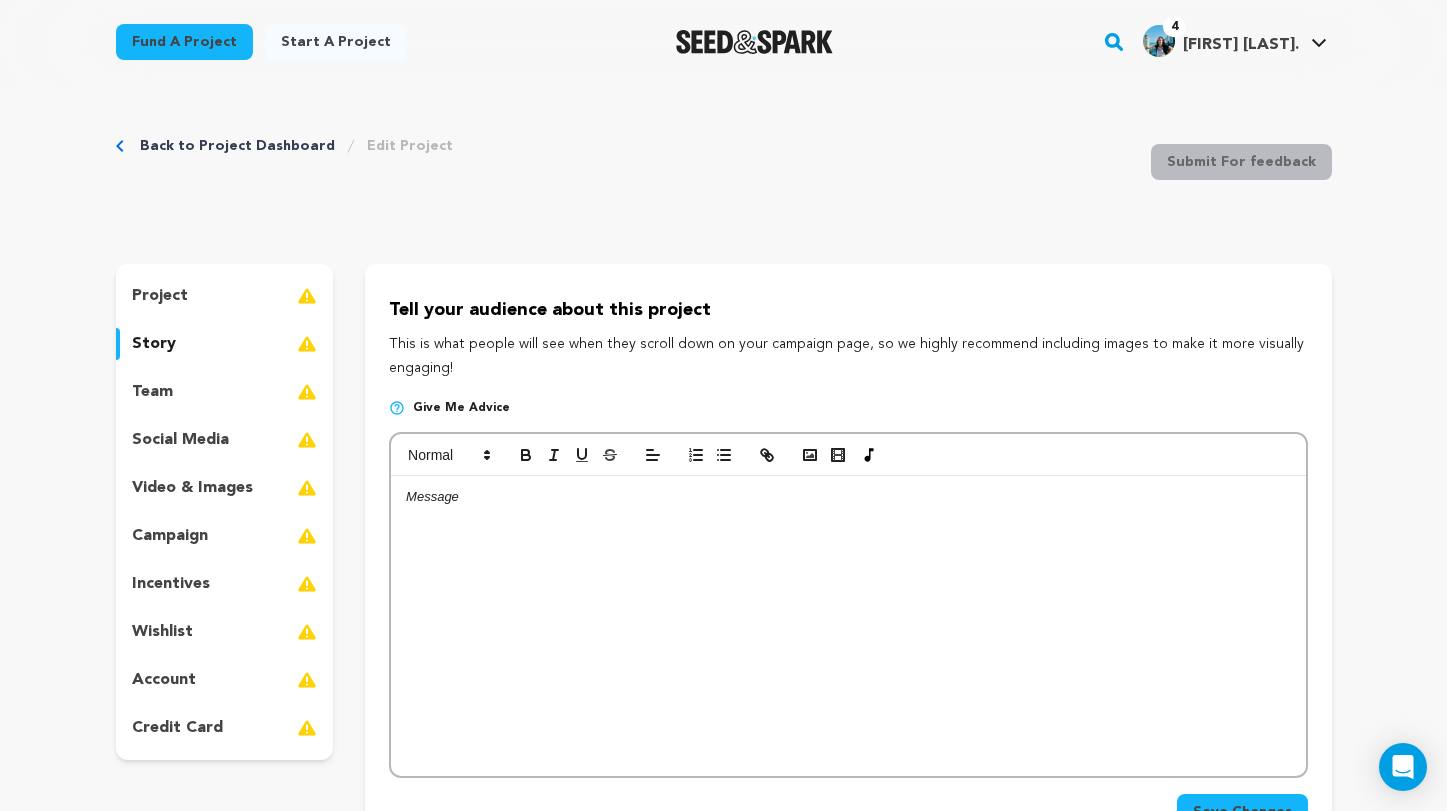 drag, startPoint x: 396, startPoint y: 304, endPoint x: 566, endPoint y: 398, distance: 194.25757 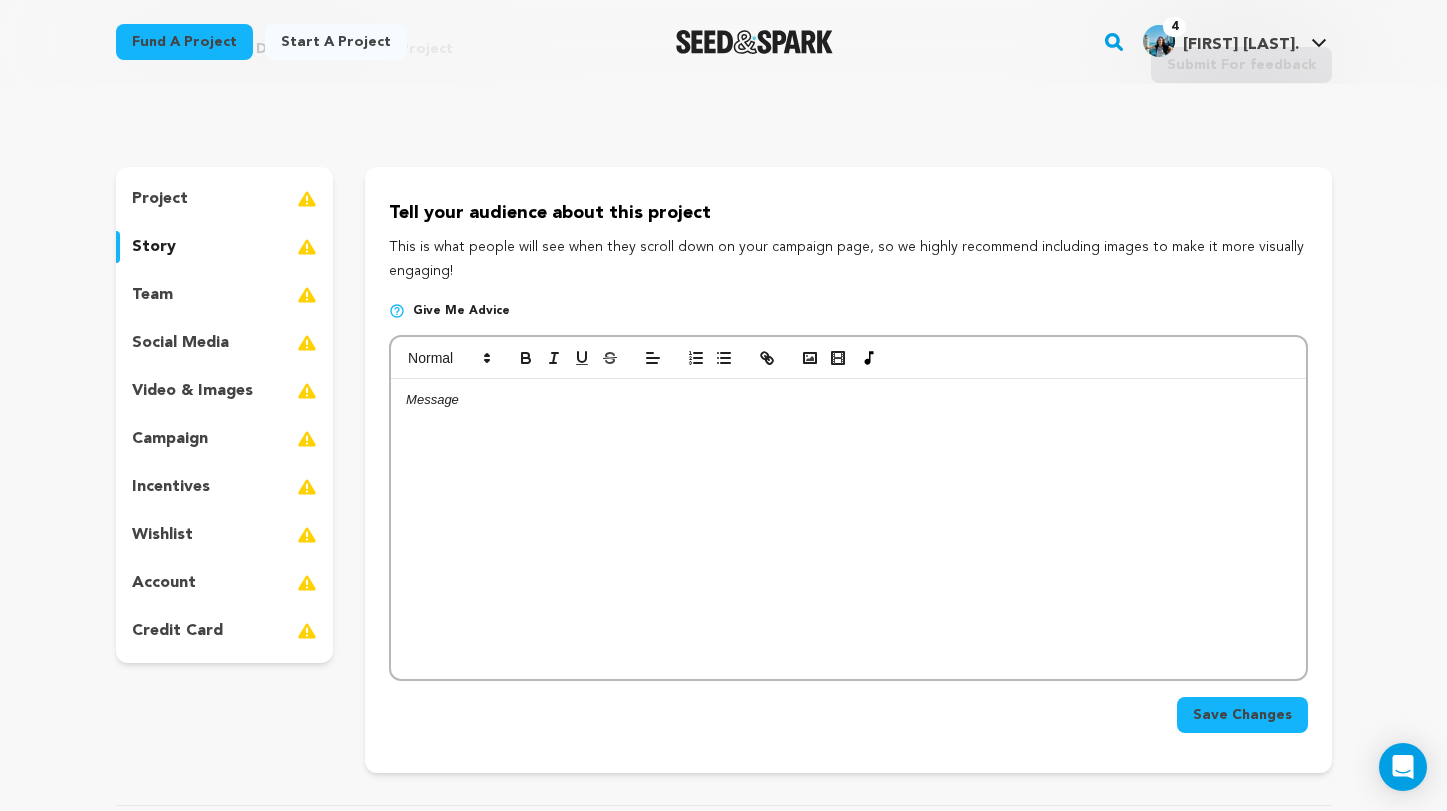 scroll, scrollTop: 99, scrollLeft: 0, axis: vertical 